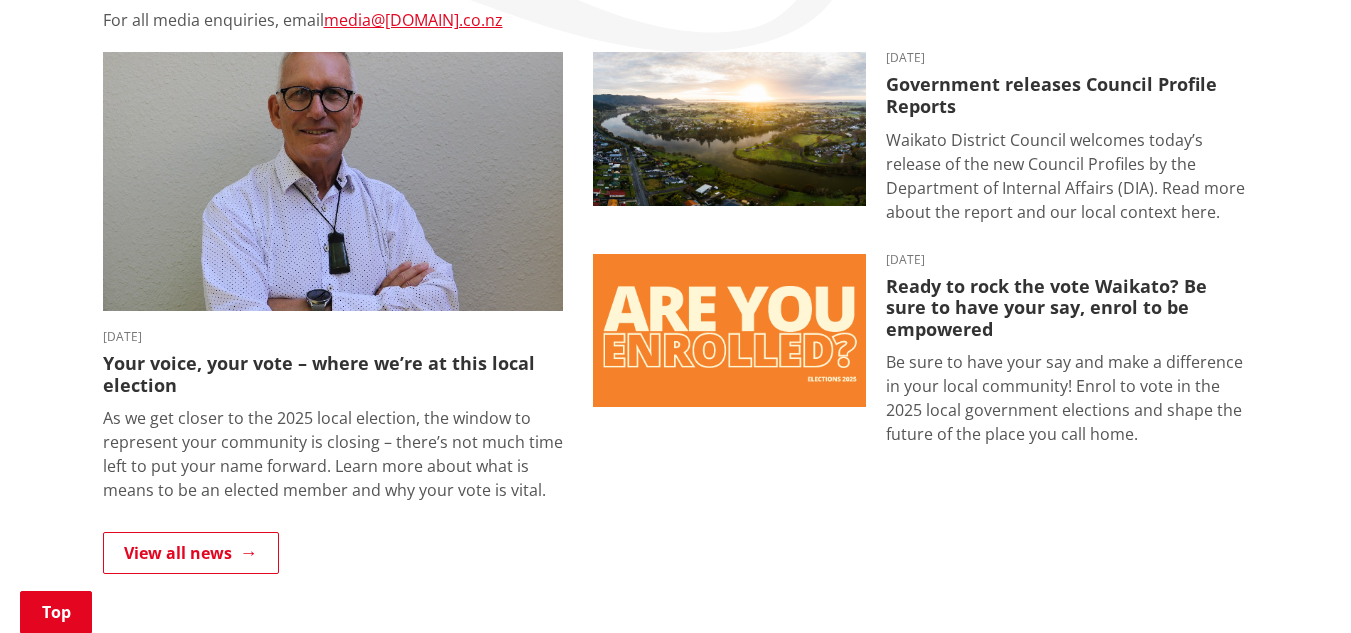 scroll, scrollTop: 500, scrollLeft: 0, axis: vertical 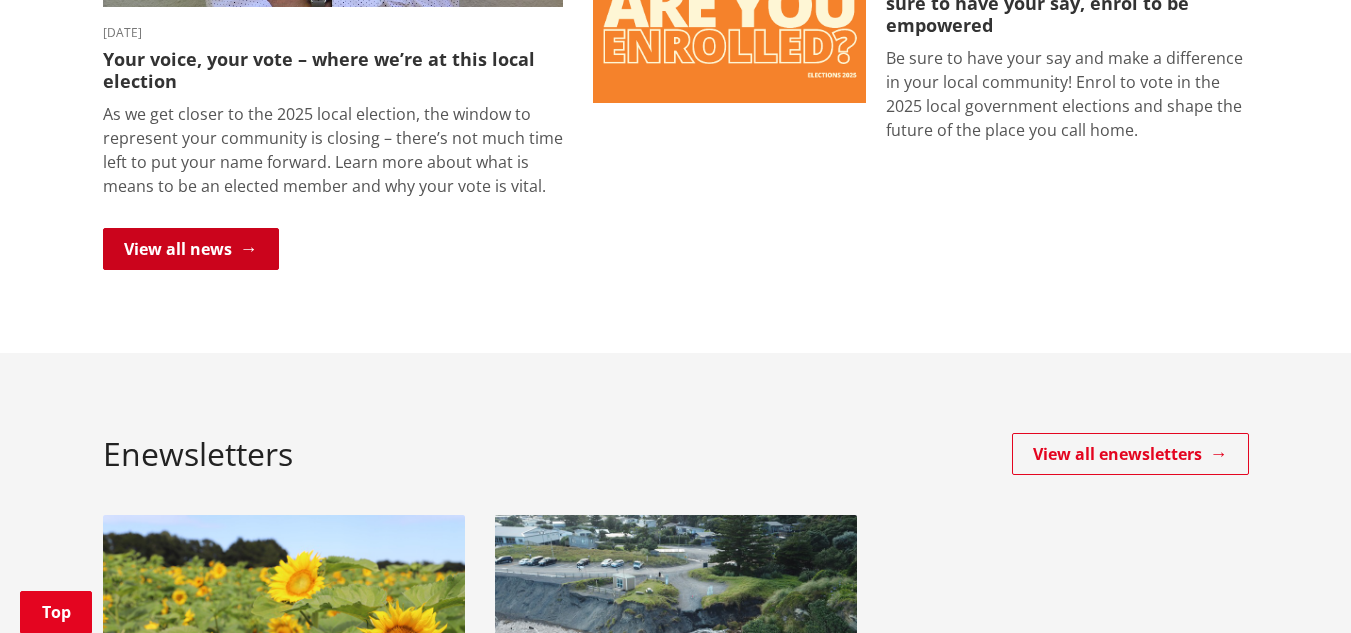 click on "View all news" at bounding box center [191, 249] 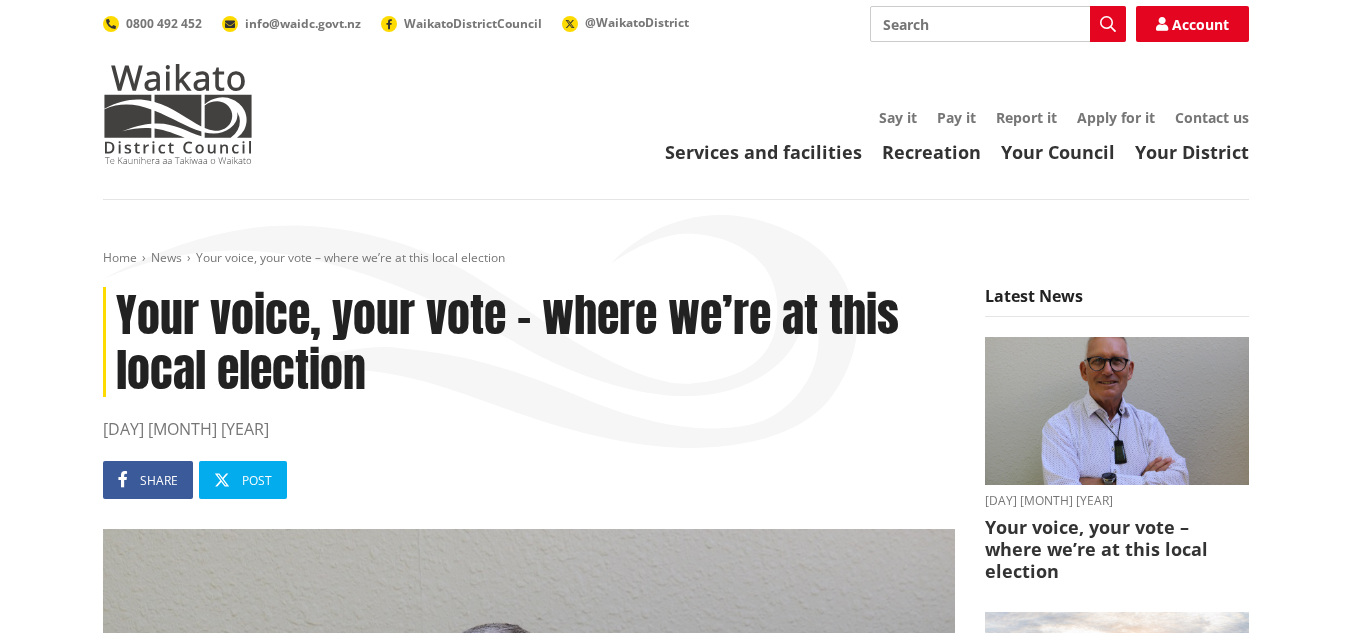 scroll, scrollTop: 0, scrollLeft: 0, axis: both 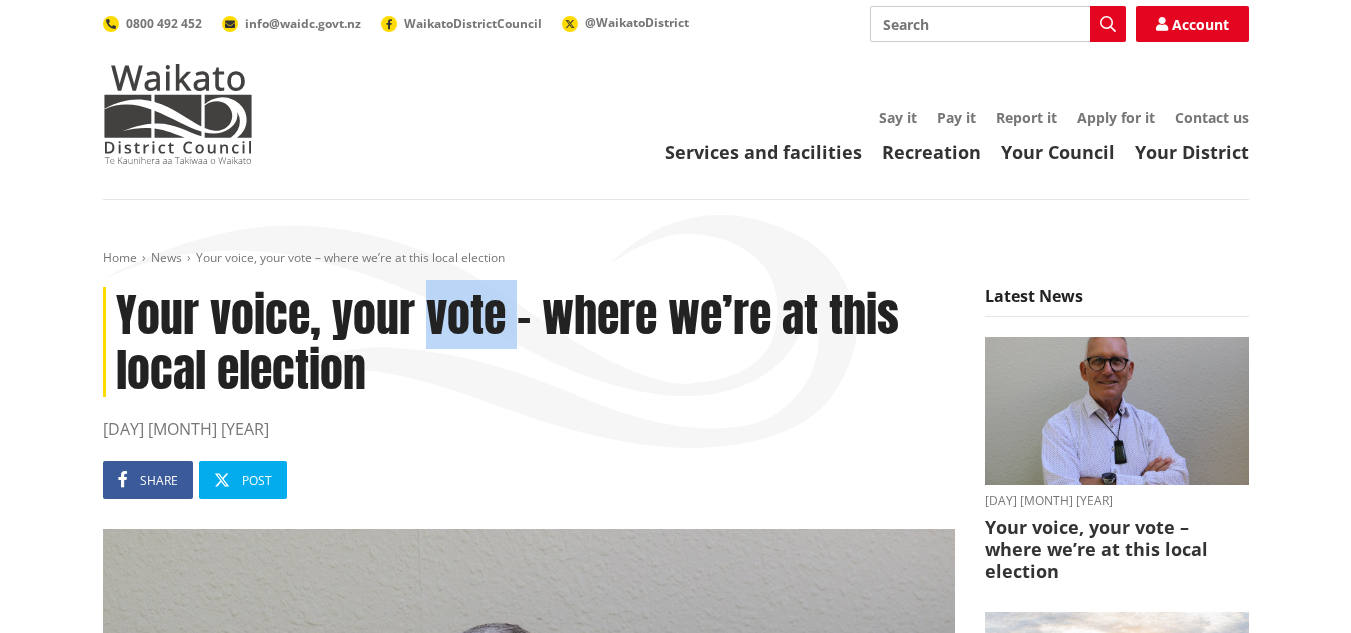 click on "Your voice, your vote – where we’re at this local election" at bounding box center (529, 342) 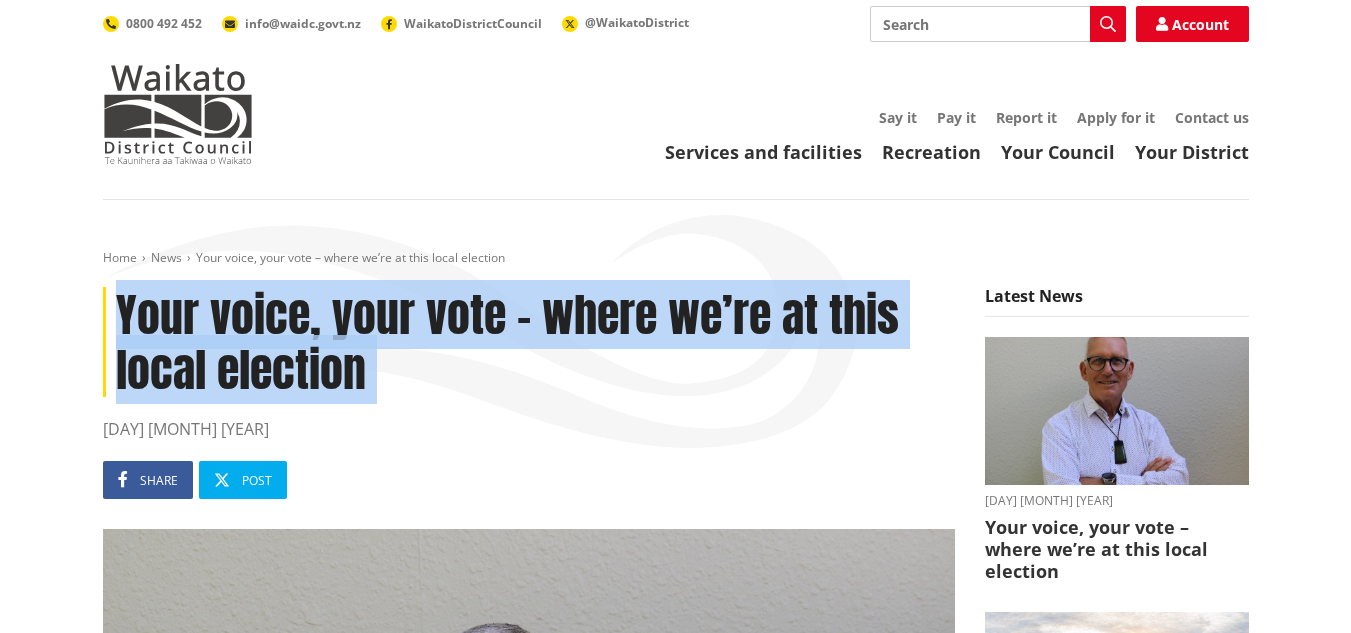 click on "Your voice, your vote – where we’re at this local election" at bounding box center (529, 342) 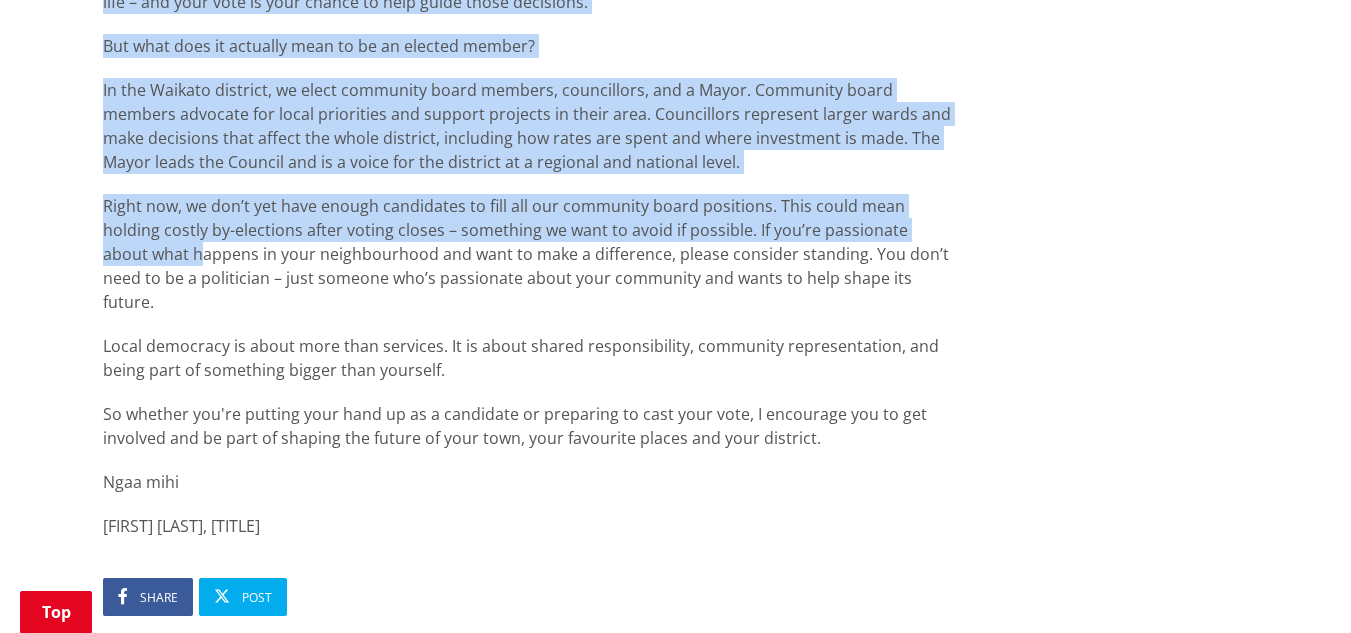 scroll, scrollTop: 1700, scrollLeft: 0, axis: vertical 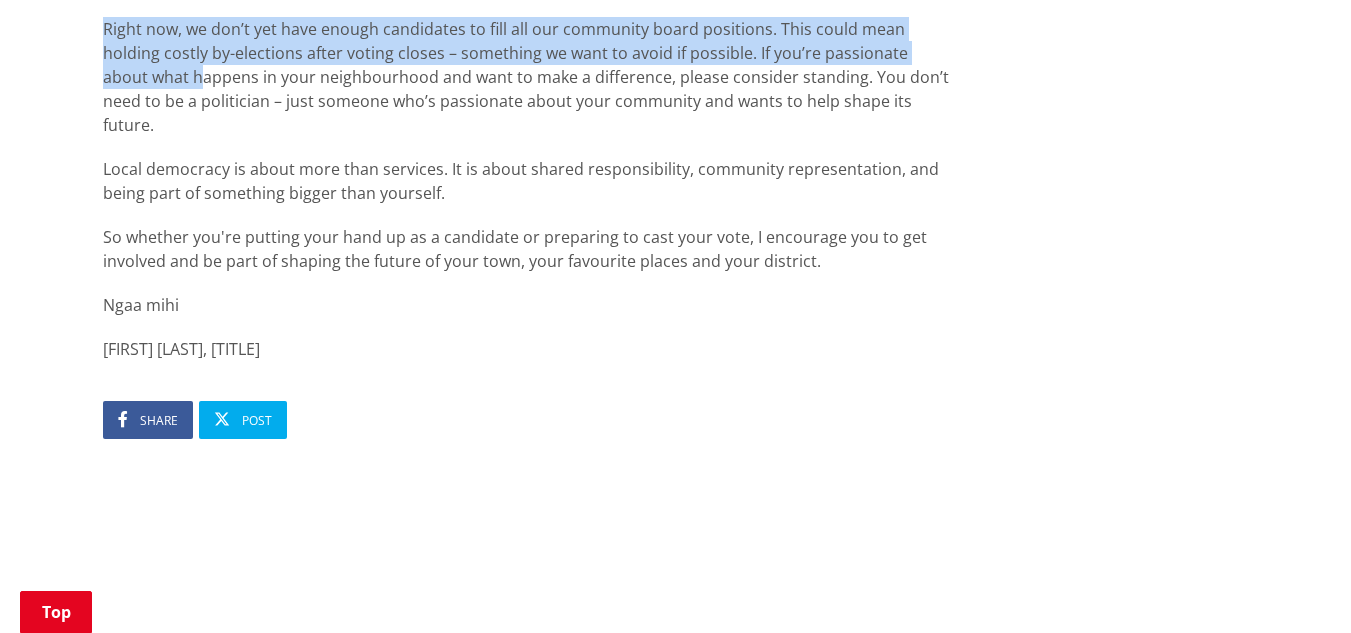 drag, startPoint x: 105, startPoint y: 192, endPoint x: 867, endPoint y: 299, distance: 769.47577 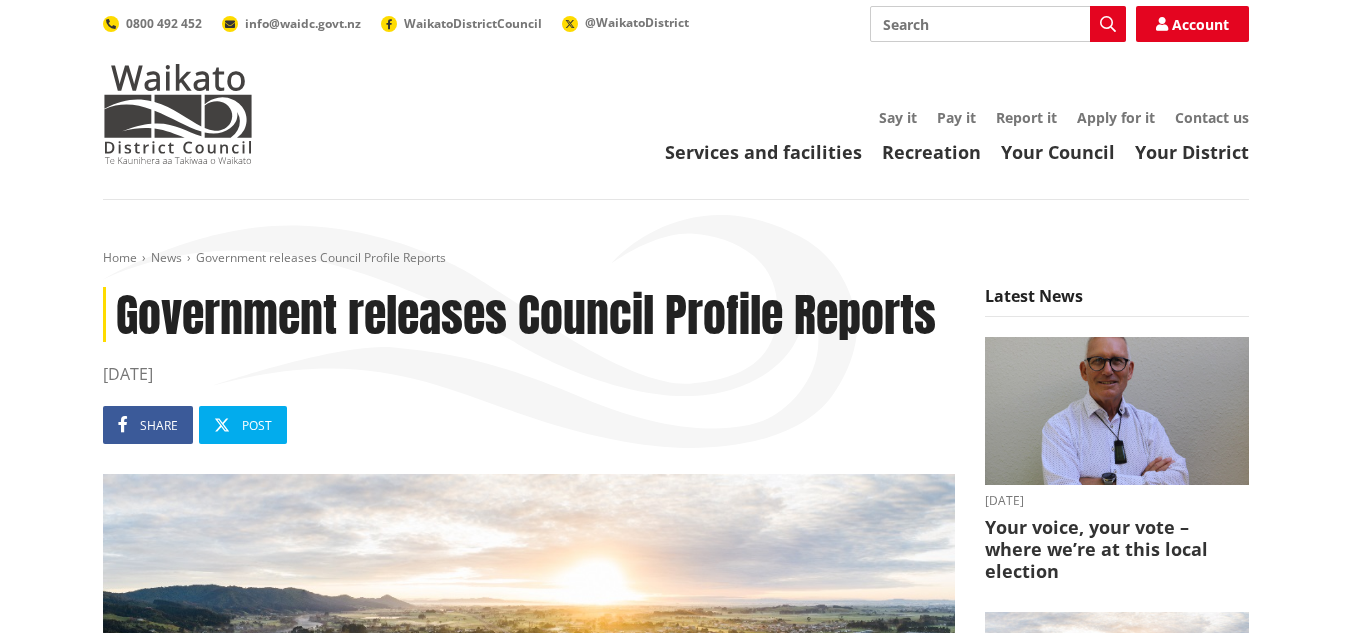 scroll, scrollTop: 0, scrollLeft: 0, axis: both 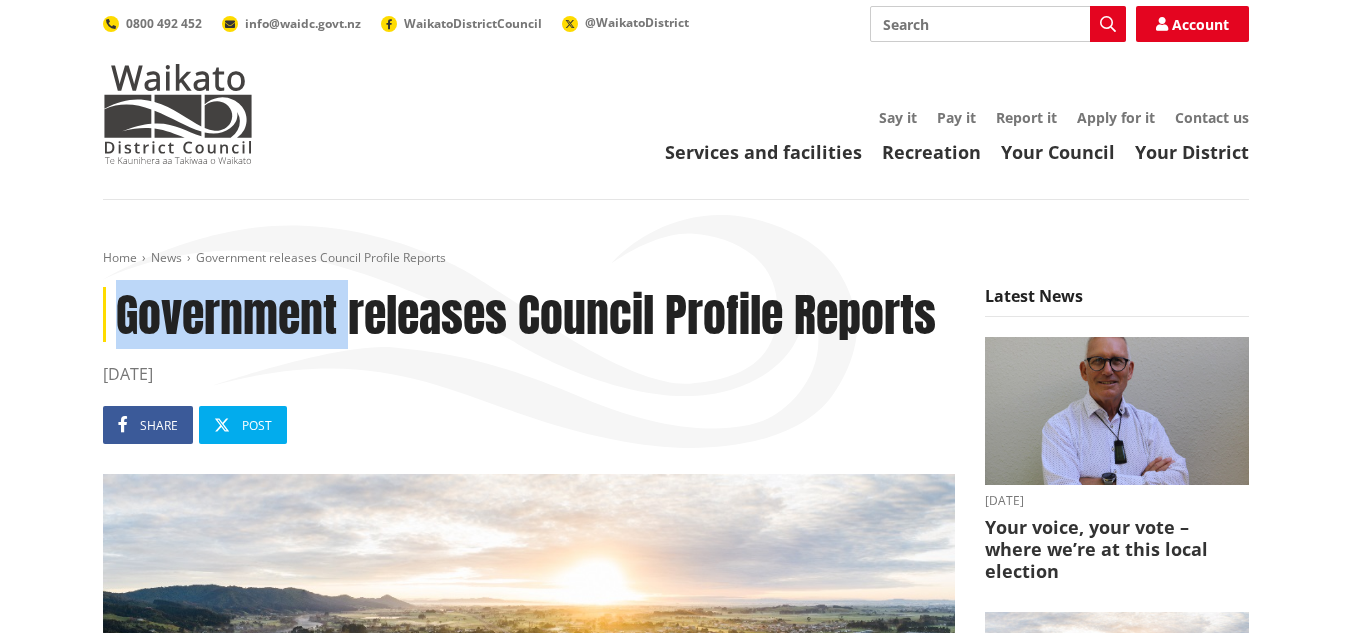click on "Government releases Council Profile Reports" at bounding box center (529, 314) 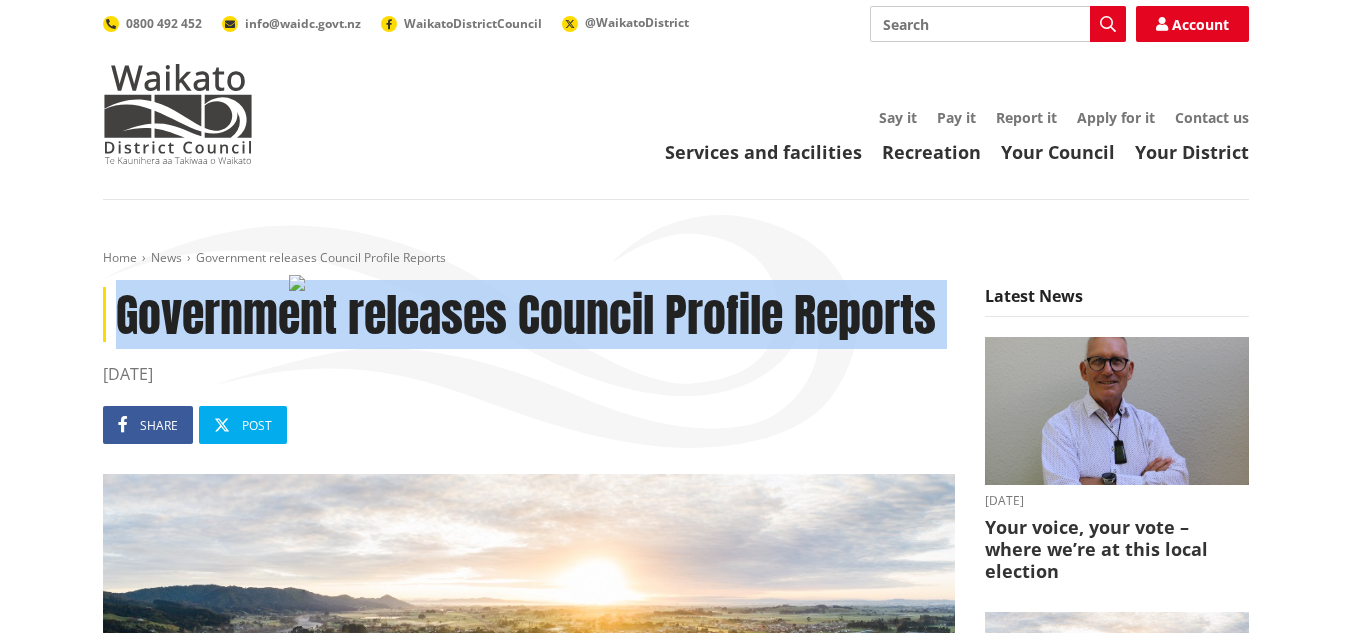 click on "Government releases Council Profile Reports" at bounding box center [529, 314] 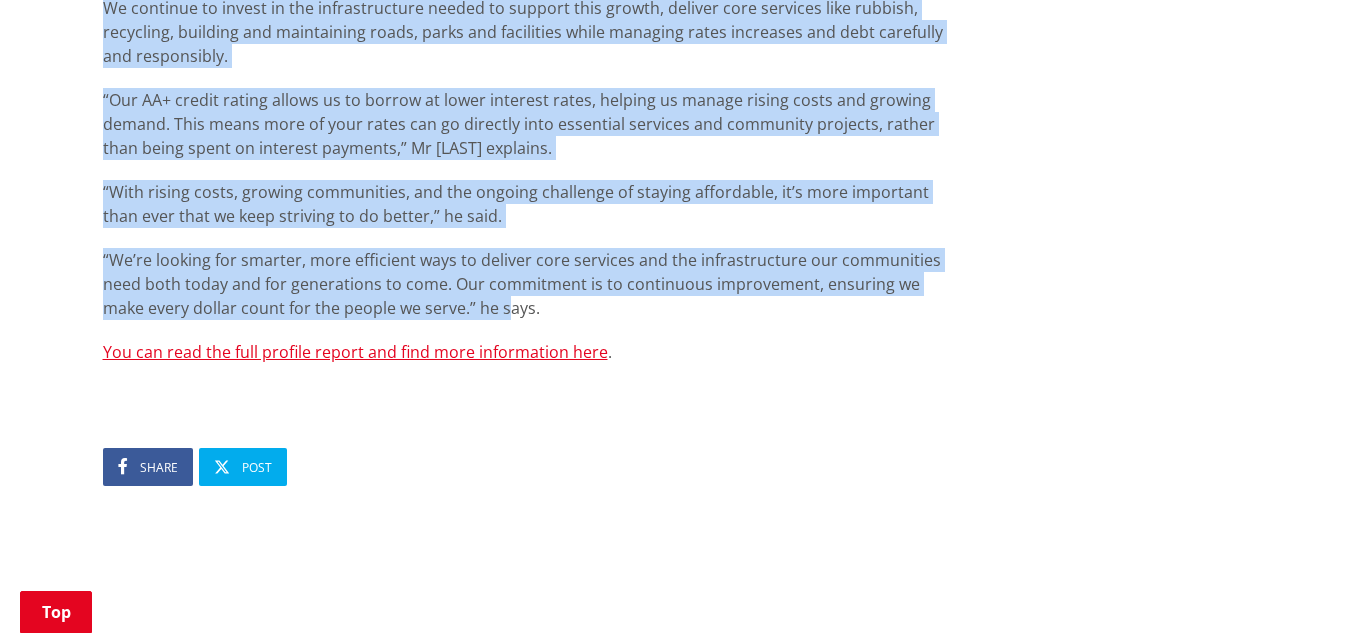 scroll, scrollTop: 1300, scrollLeft: 0, axis: vertical 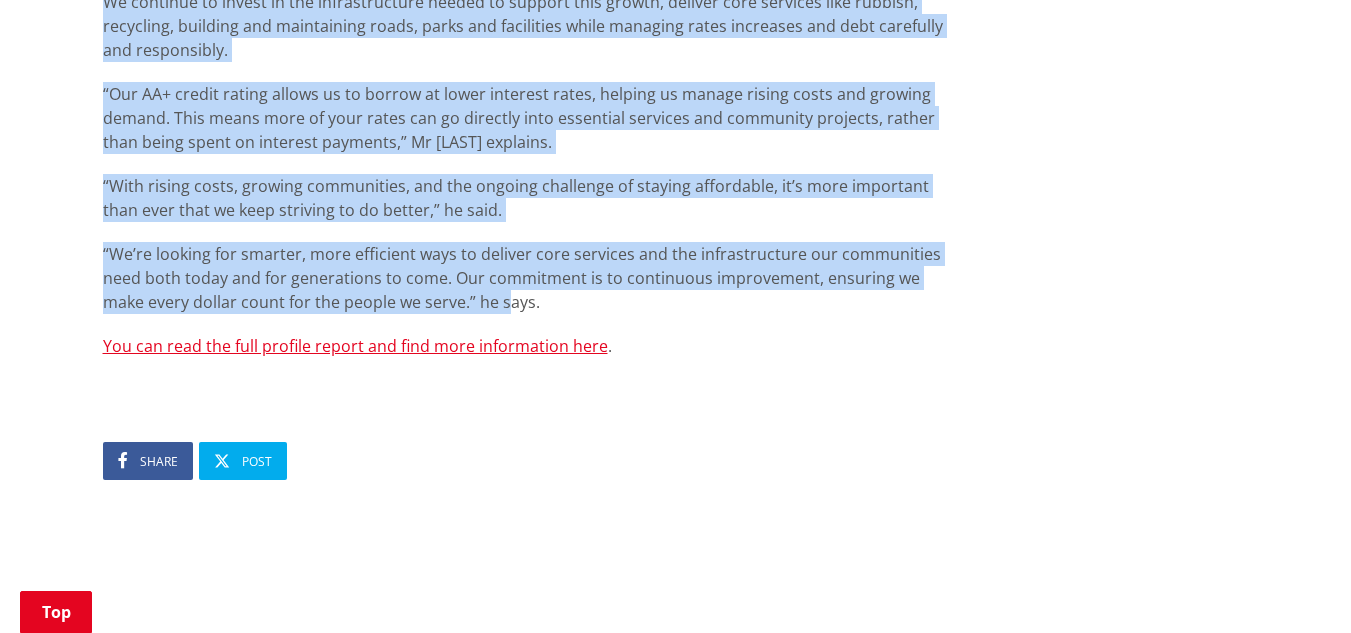 drag, startPoint x: 99, startPoint y: 311, endPoint x: 523, endPoint y: 302, distance: 424.09552 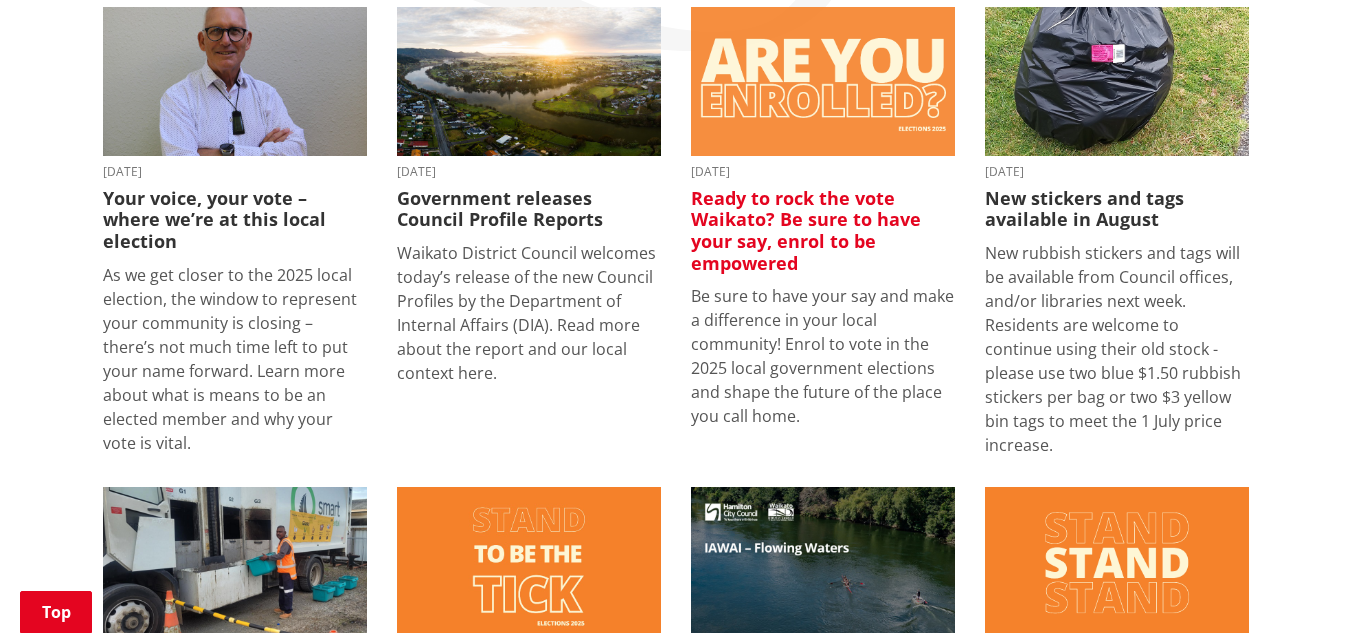 scroll, scrollTop: 400, scrollLeft: 0, axis: vertical 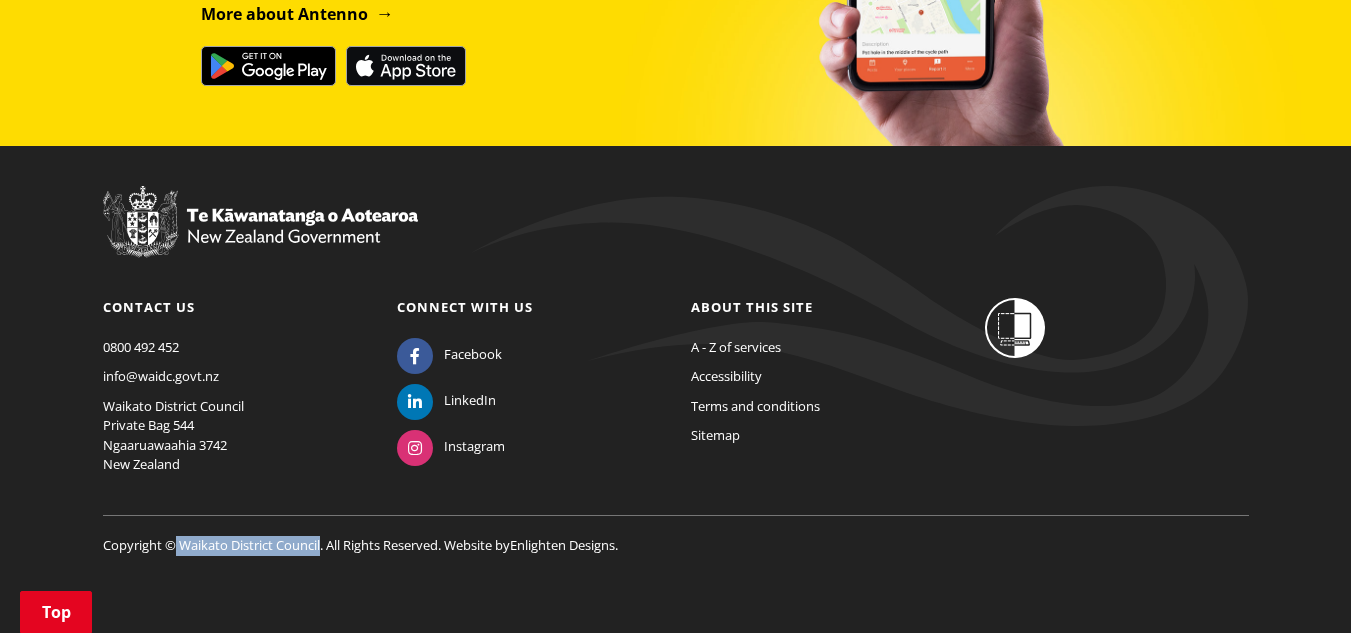 drag, startPoint x: 177, startPoint y: 540, endPoint x: 323, endPoint y: 540, distance: 146 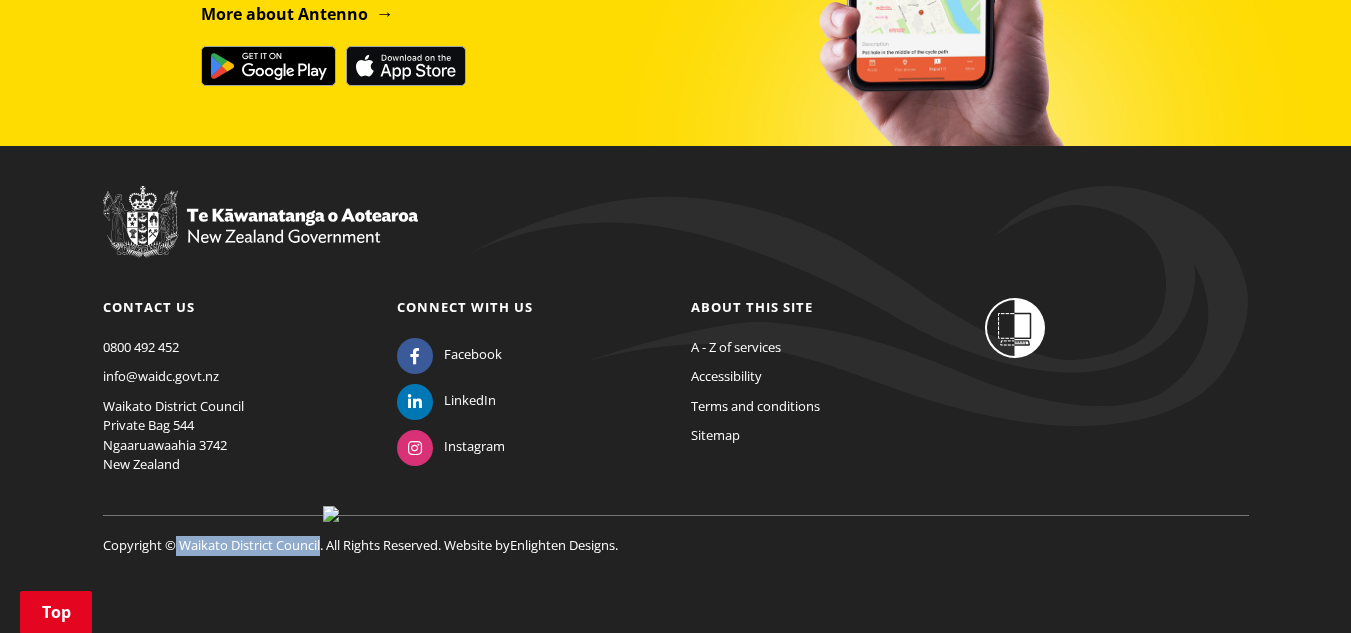 copy on "Waikato District Council" 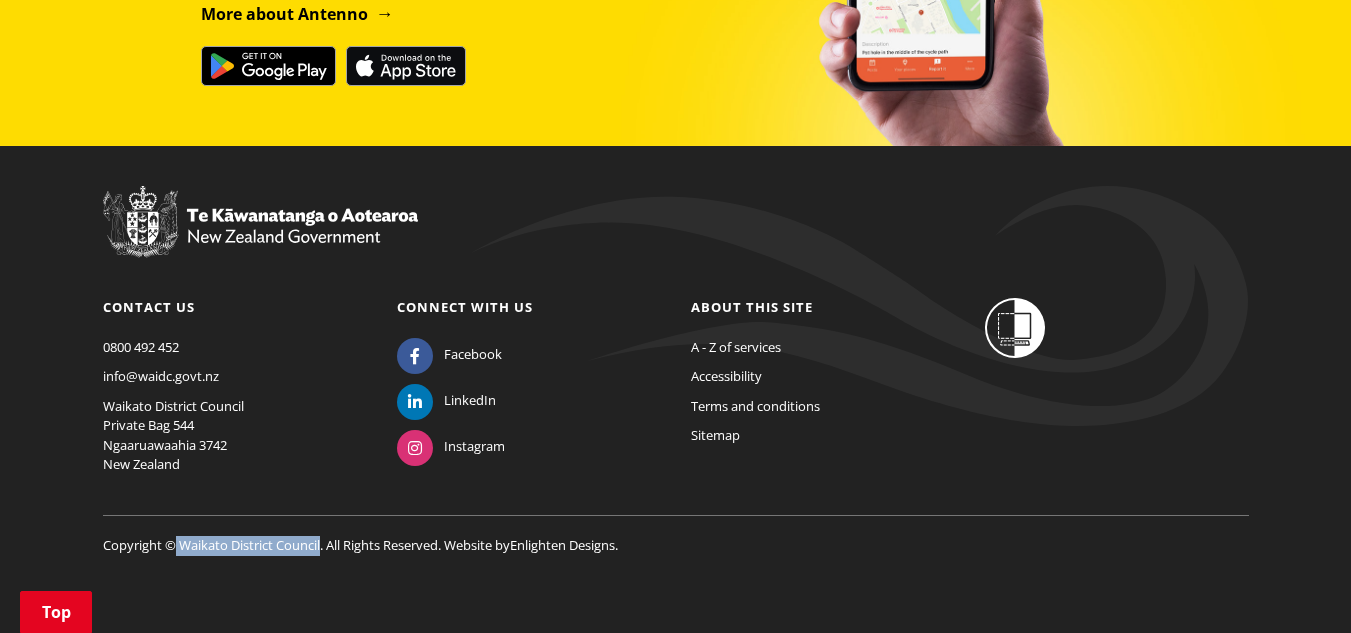 click on "Contact us 0800 492 452 info@waidc.govt.nz Waikato District Council  Private Bag 544  Ngaaruawaahia 3742  New Zealand
Connect with us
Facebook
LinkedIn
Instagram
About this site
A - Z of services
Accessibility
Terms and conditions
Sitemap" at bounding box center [676, 391] 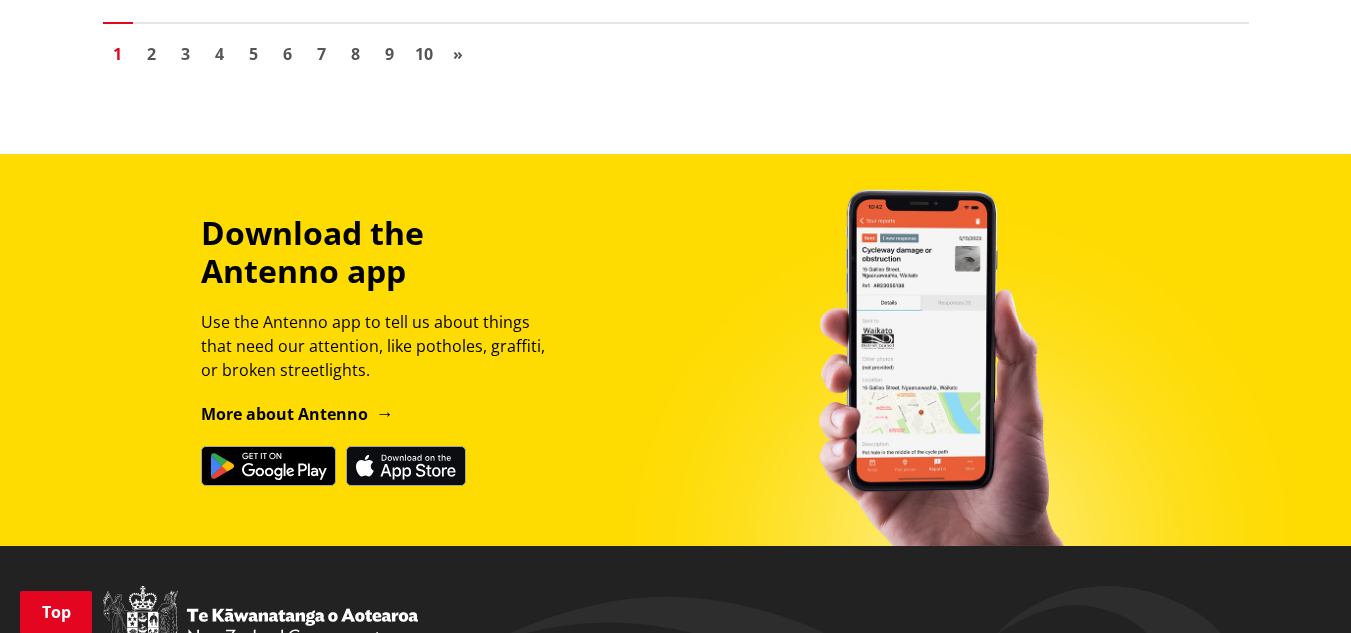 scroll, scrollTop: 3739, scrollLeft: 0, axis: vertical 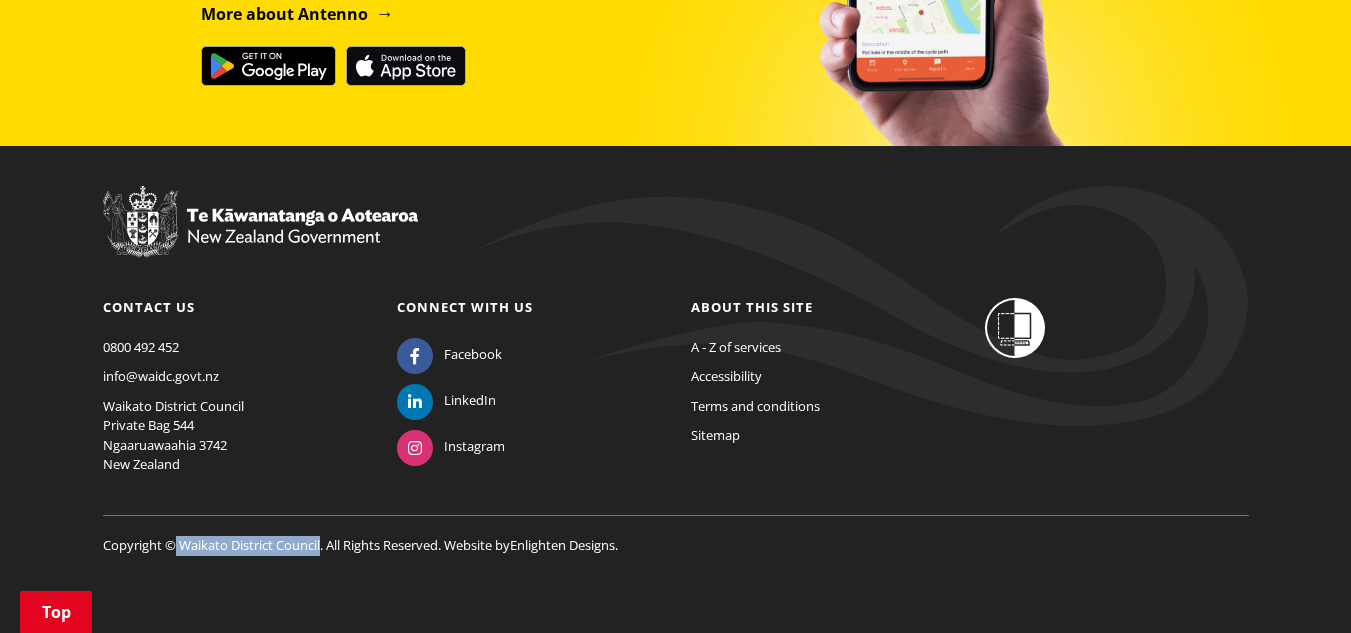 drag, startPoint x: 176, startPoint y: 539, endPoint x: 355, endPoint y: 614, distance: 194.0773 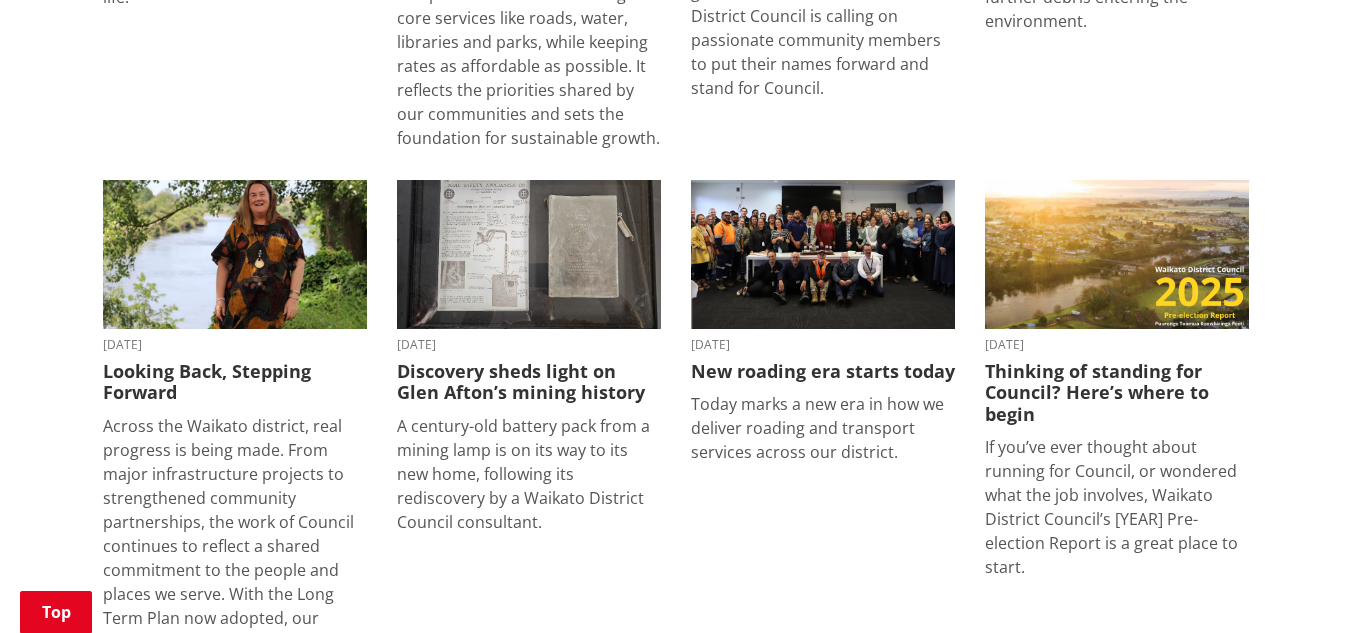 scroll, scrollTop: 1839, scrollLeft: 0, axis: vertical 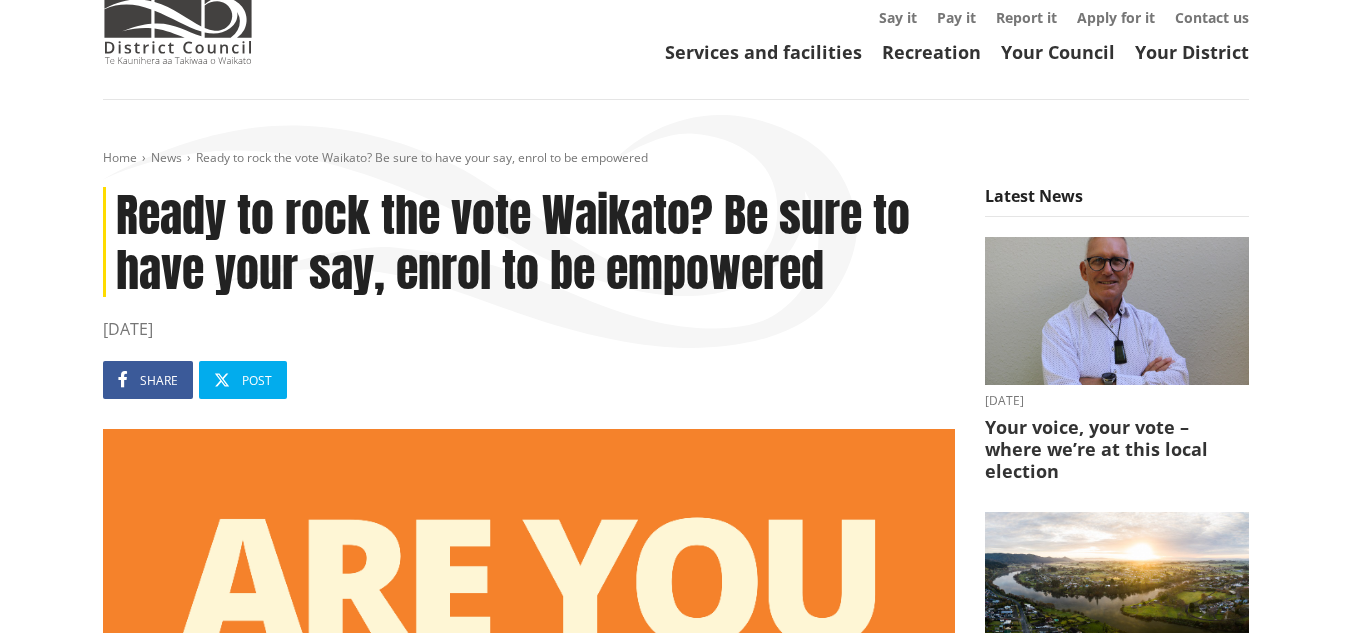 click on "Ready to rock the vote Waikato? Be sure to have your say, enrol to be empowered" at bounding box center (529, 242) 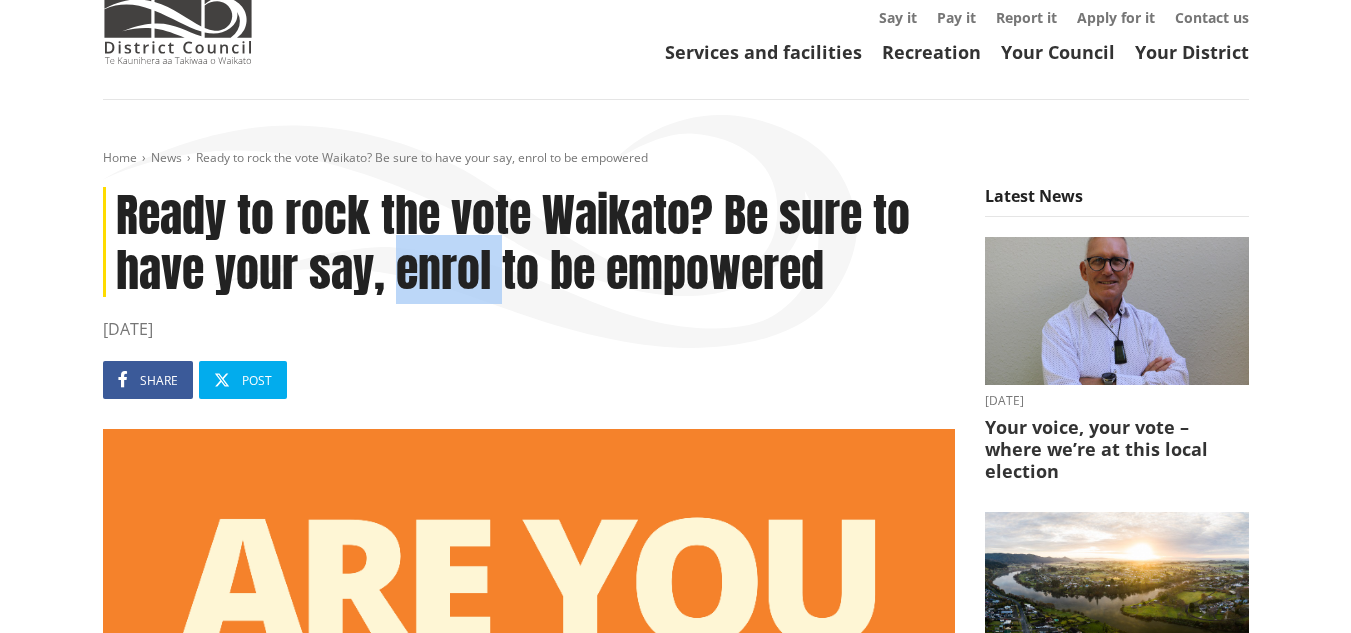 click on "Ready to rock the vote Waikato? Be sure to have your say, enrol to be empowered" at bounding box center (529, 242) 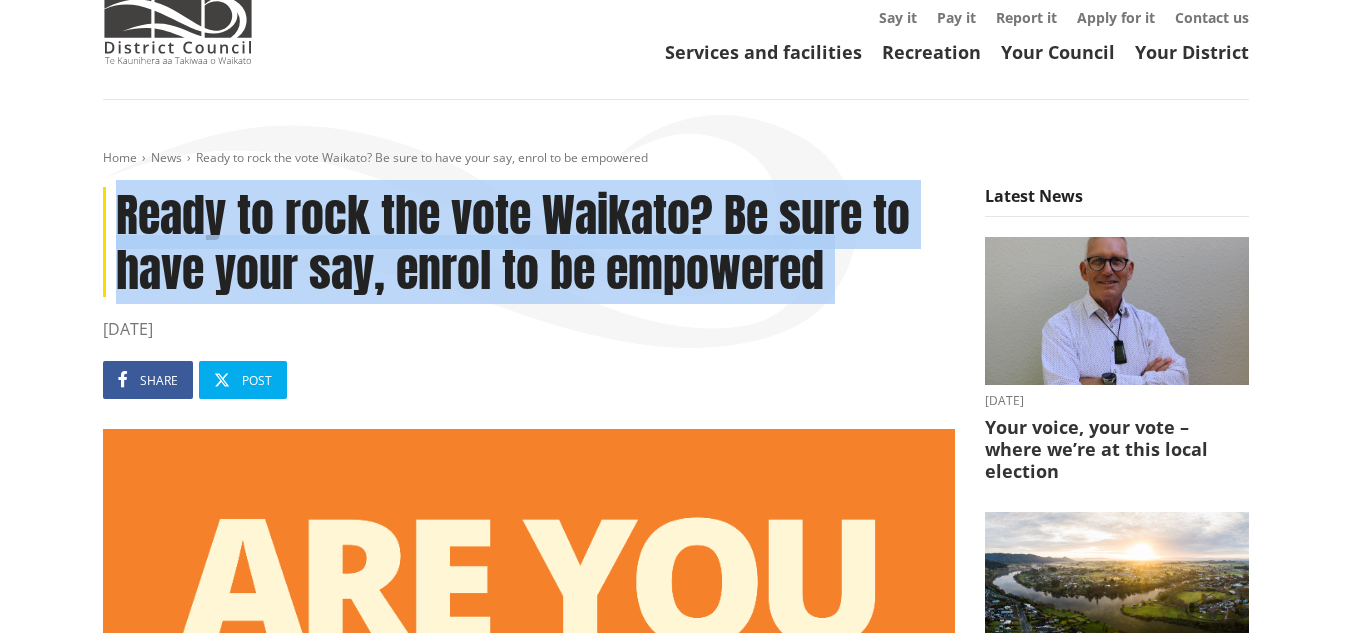 click on "Ready to rock the vote Waikato? Be sure to have your say, enrol to be empowered" at bounding box center (529, 242) 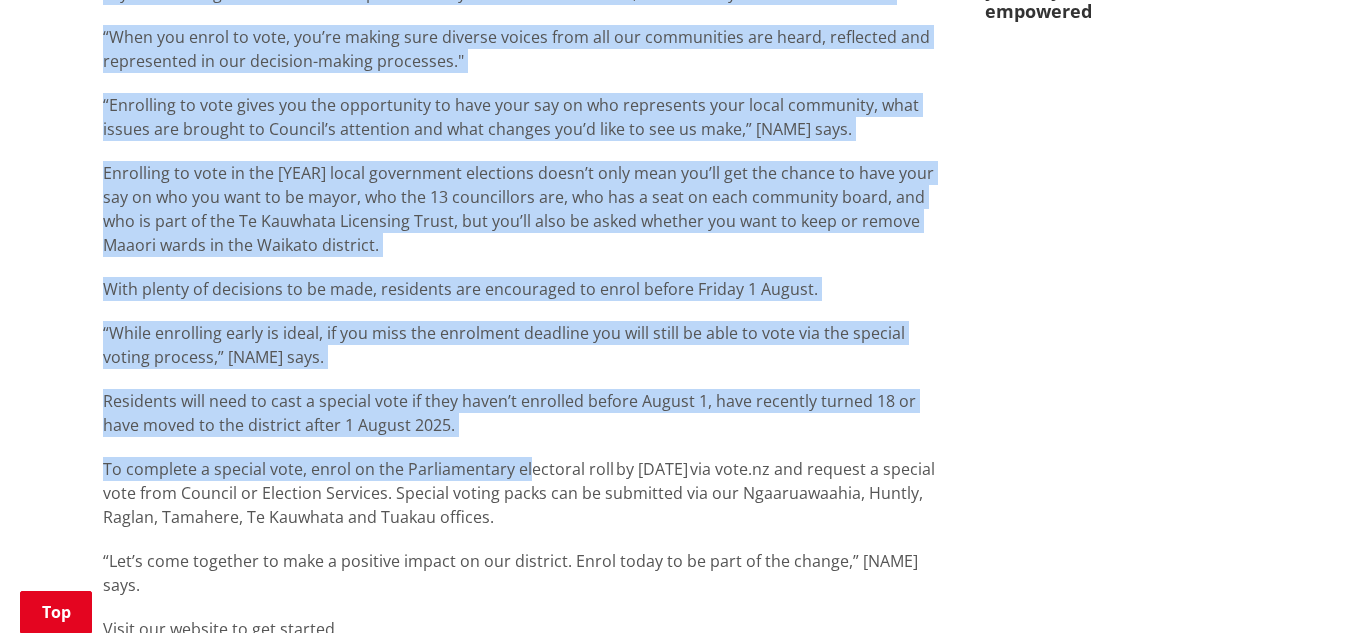 scroll, scrollTop: 1300, scrollLeft: 0, axis: vertical 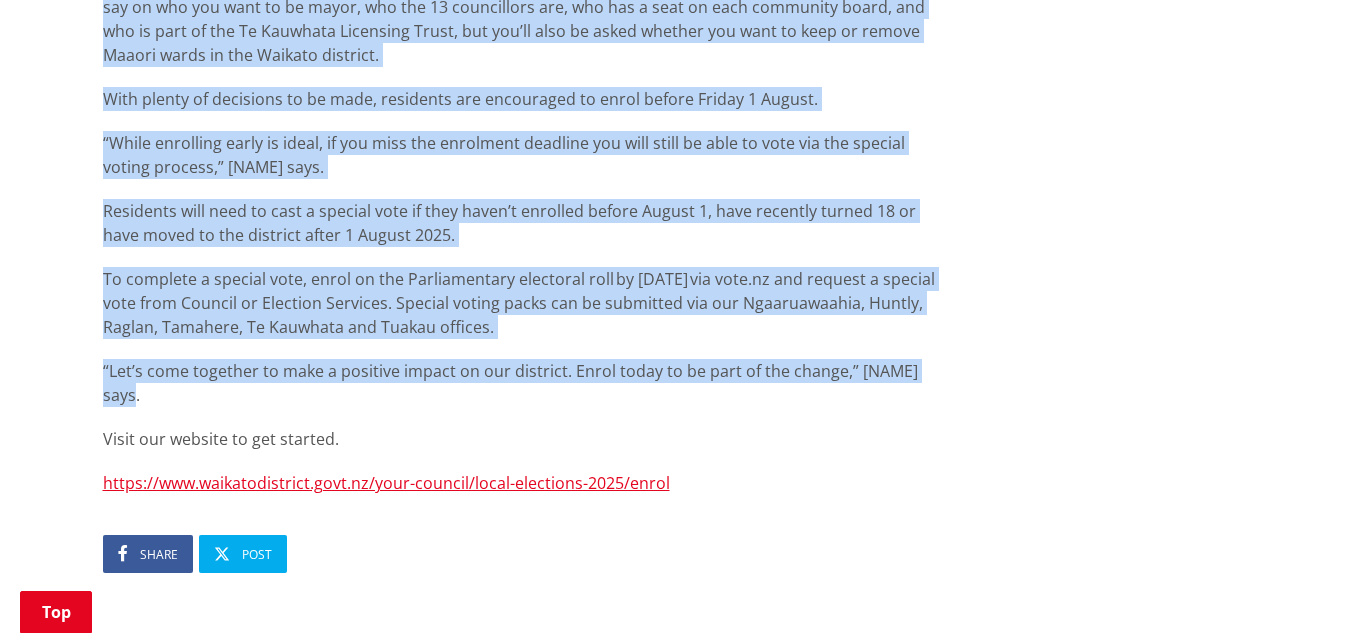 drag, startPoint x: 96, startPoint y: 181, endPoint x: 957, endPoint y: 371, distance: 881.7148 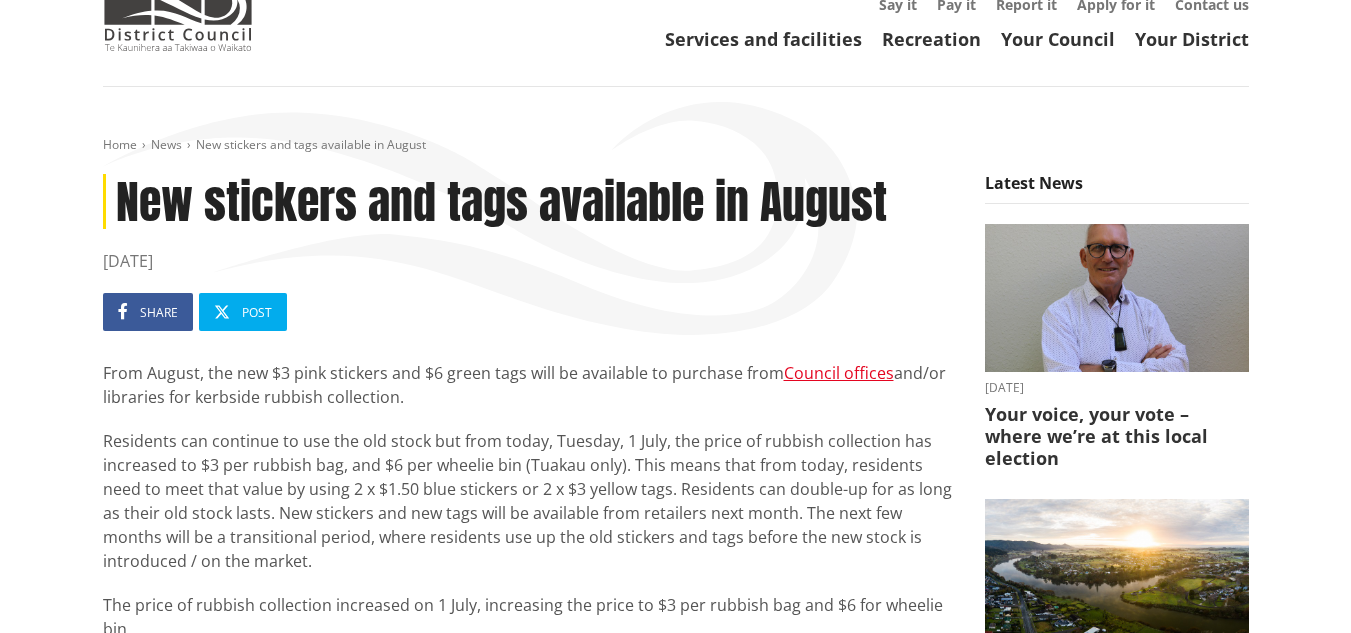 scroll, scrollTop: 200, scrollLeft: 0, axis: vertical 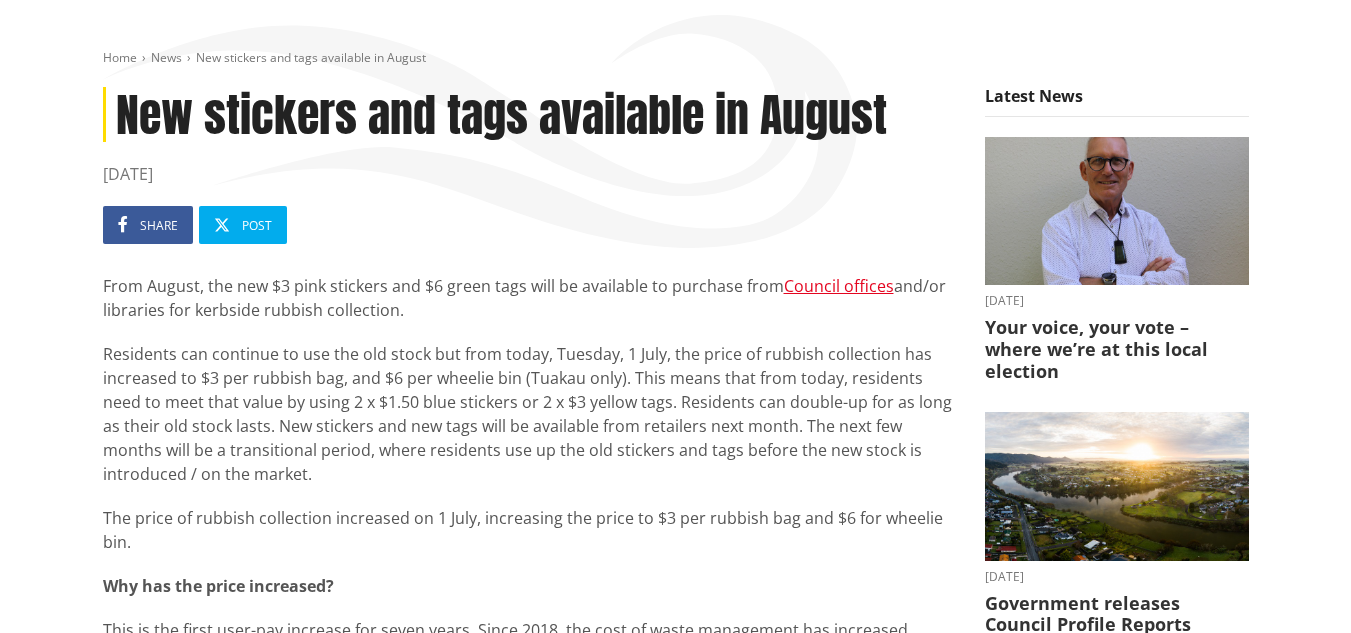 click on "New stickers and tags available in August" at bounding box center [529, 114] 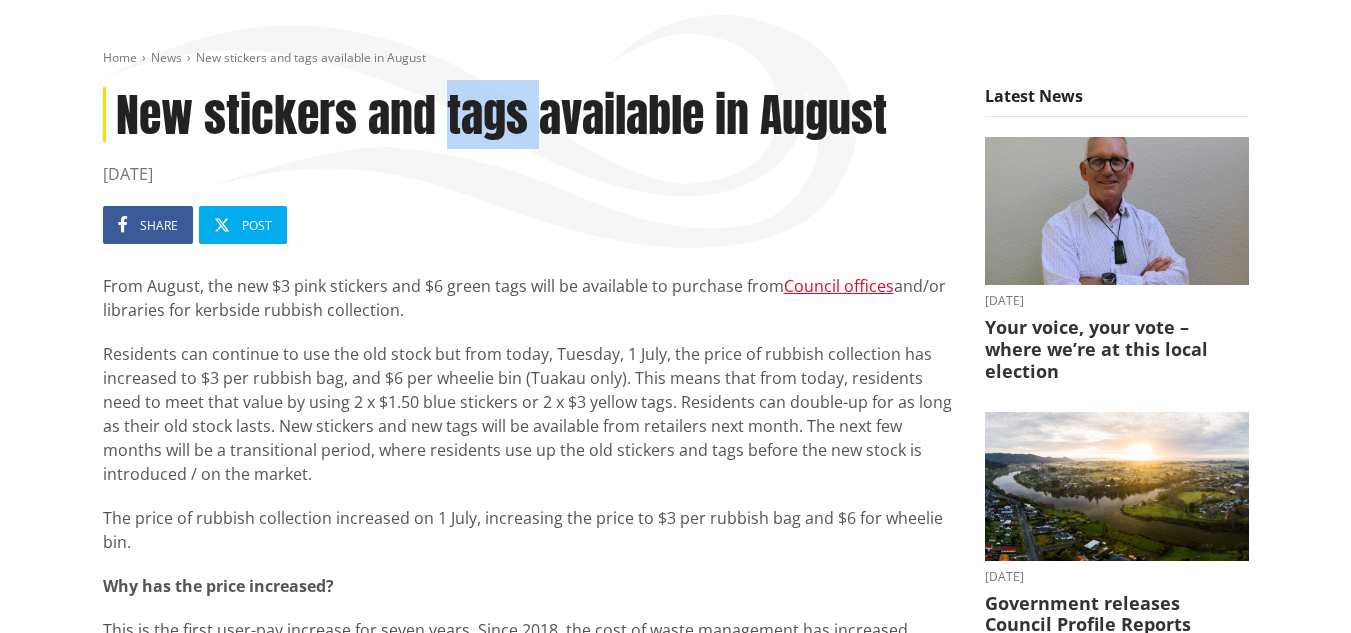 click on "New stickers and tags available in August" at bounding box center (529, 114) 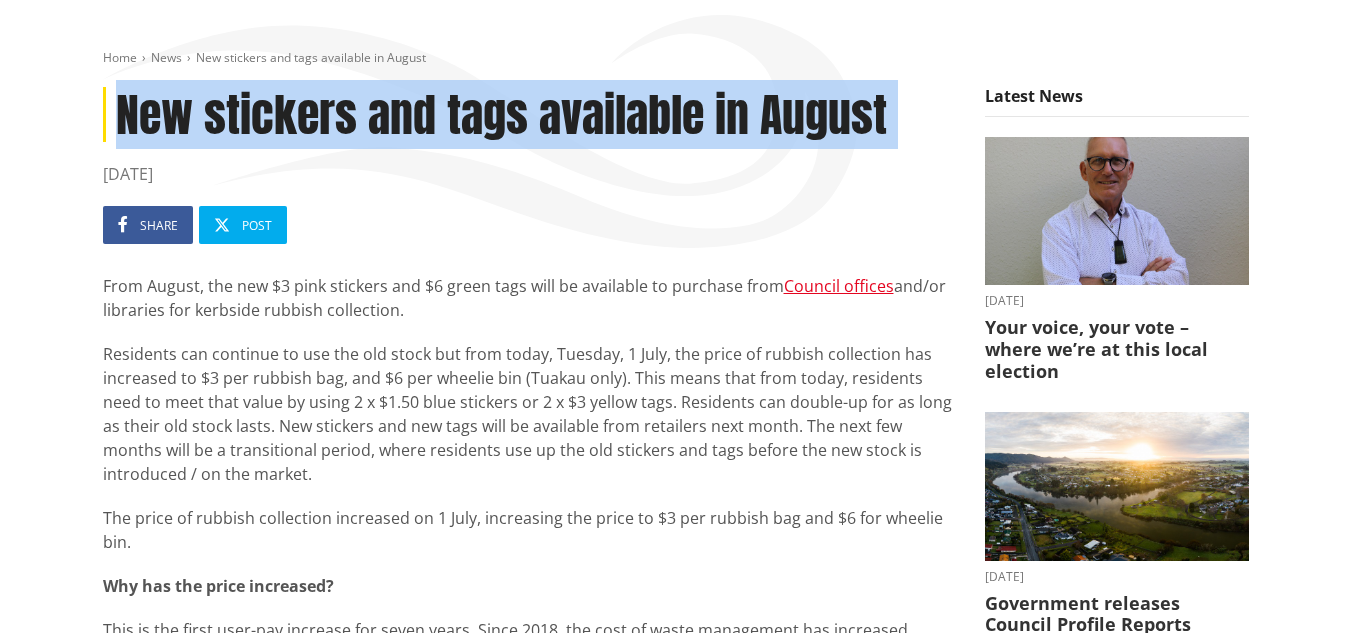 click on "New stickers and tags available in August" at bounding box center [529, 114] 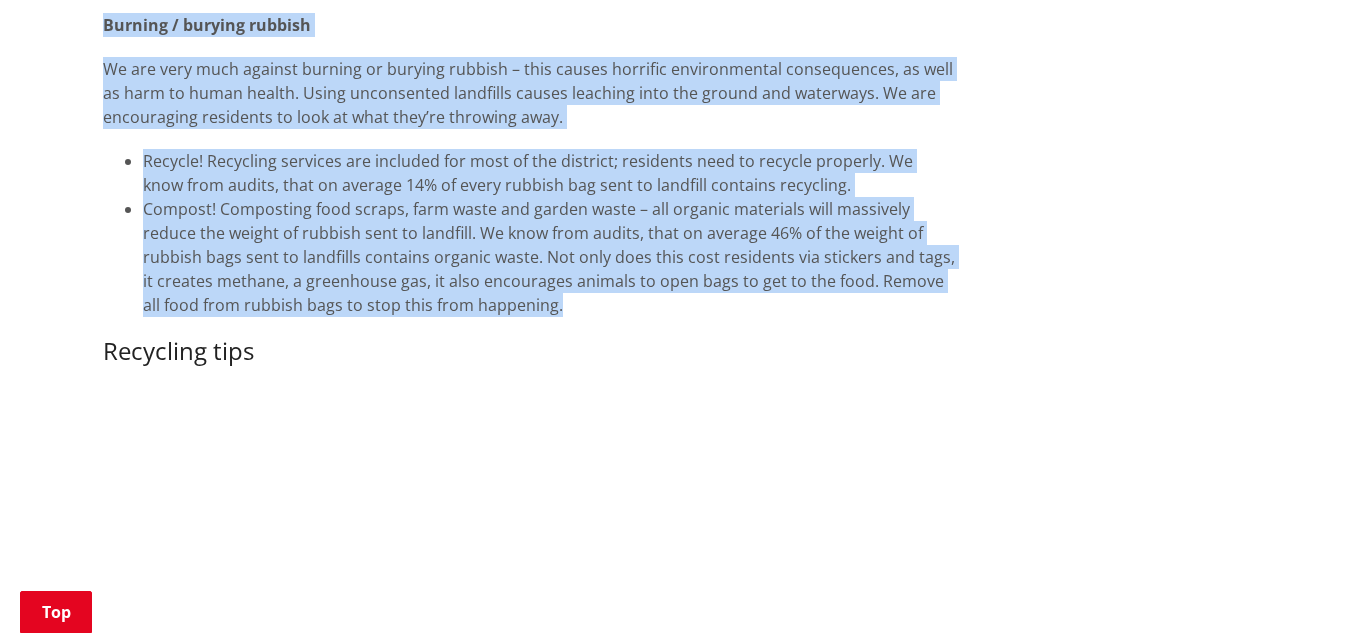 scroll, scrollTop: 4100, scrollLeft: 0, axis: vertical 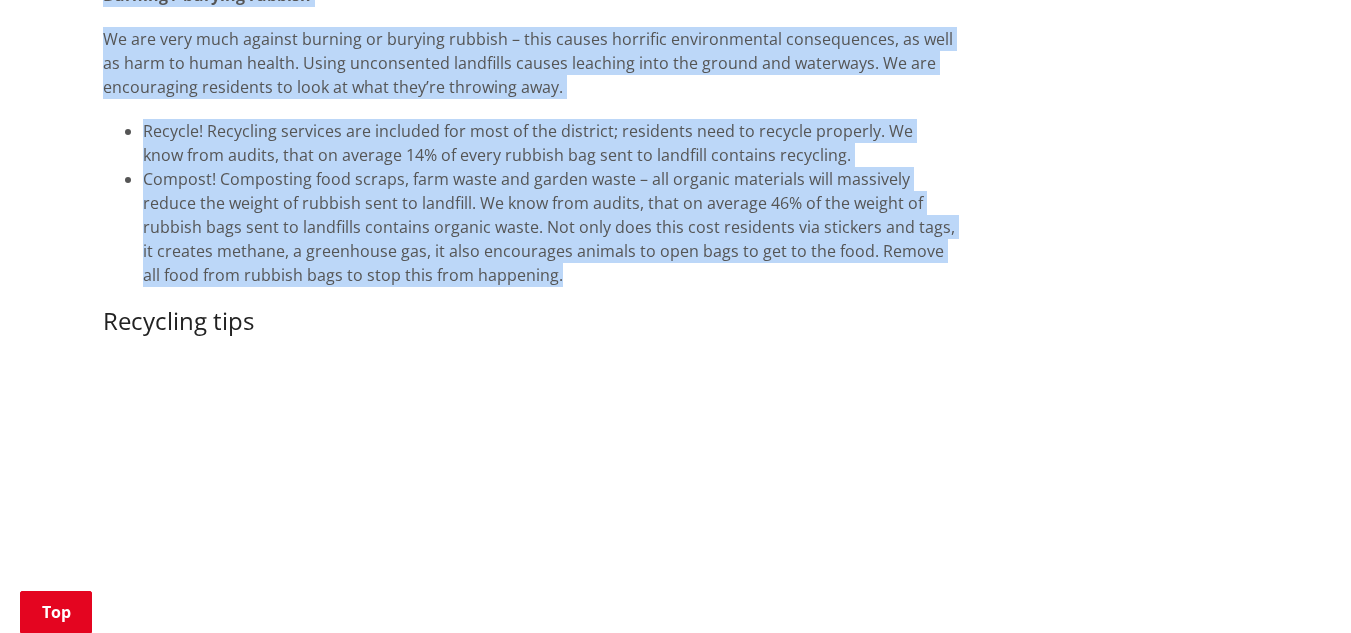 drag, startPoint x: 101, startPoint y: 90, endPoint x: 597, endPoint y: 155, distance: 500.24094 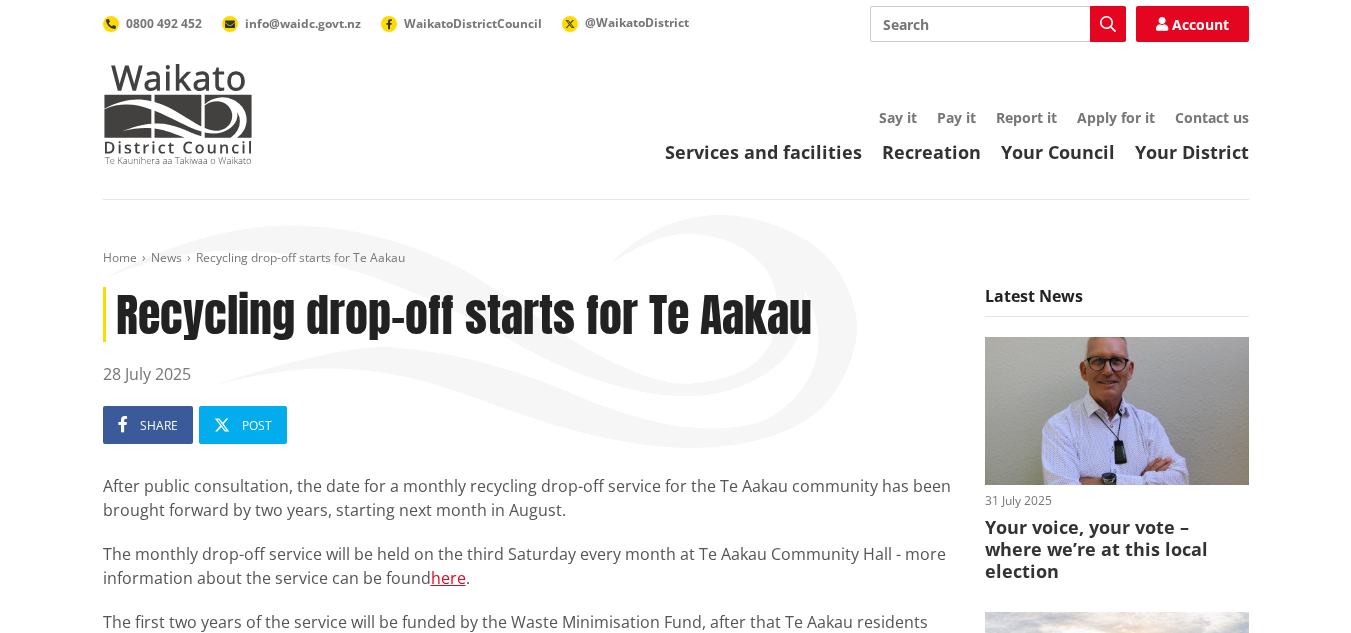 scroll, scrollTop: 0, scrollLeft: 0, axis: both 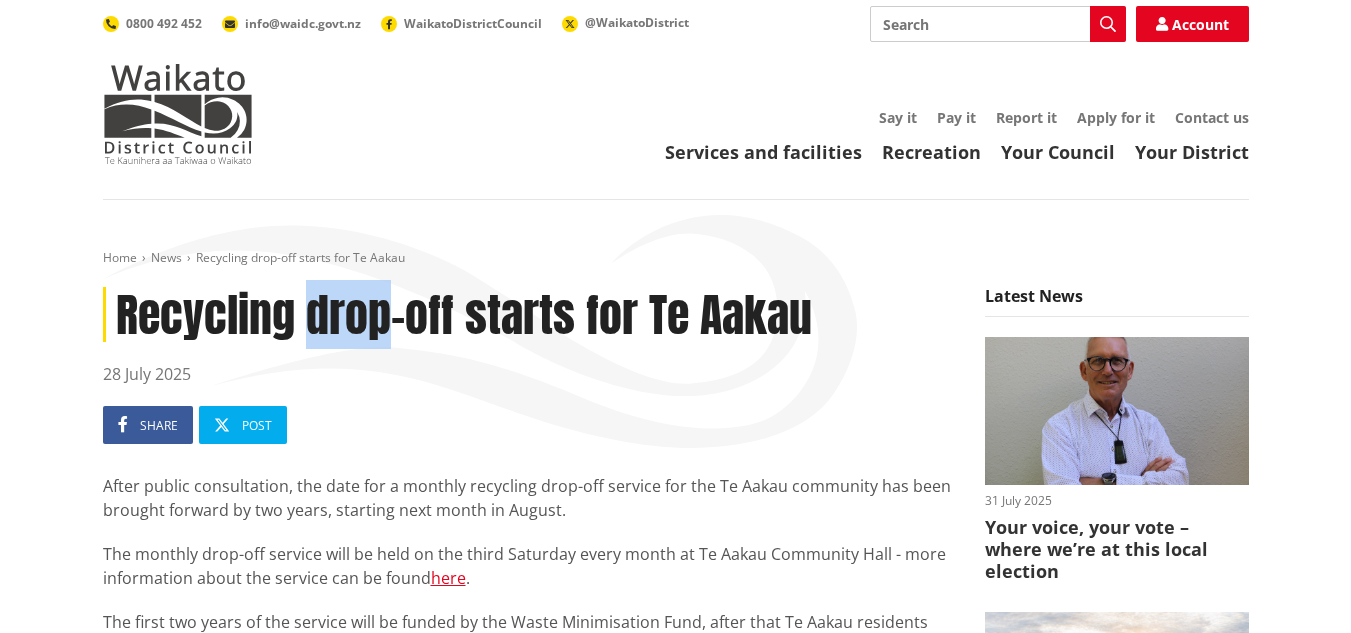 click on "Recycling drop-off starts for Te Aakau" at bounding box center [529, 314] 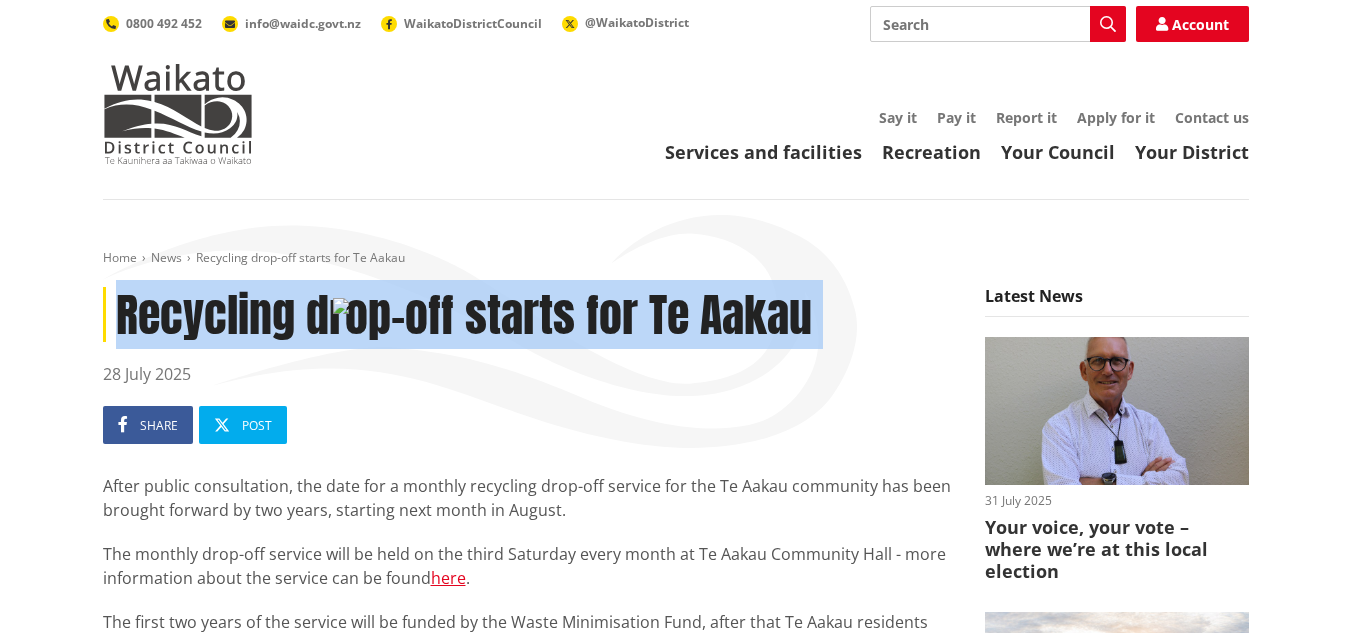 click on "Recycling drop-off starts for Te Aakau" at bounding box center [529, 314] 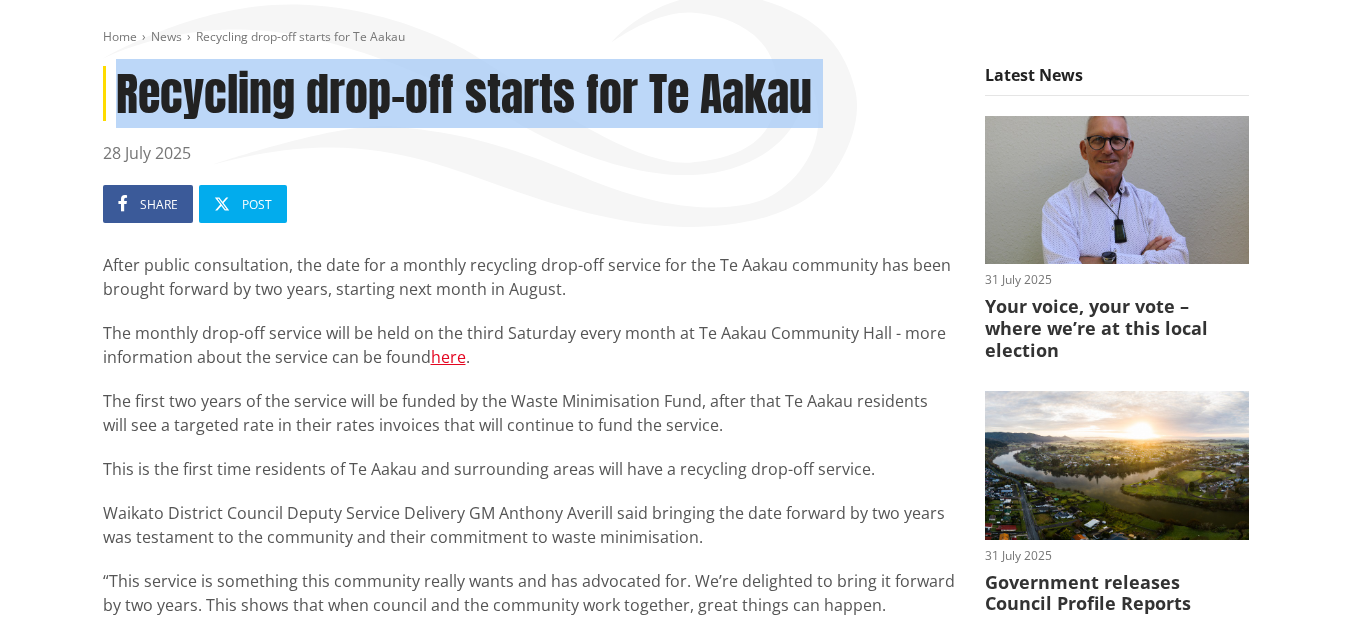 scroll, scrollTop: 400, scrollLeft: 0, axis: vertical 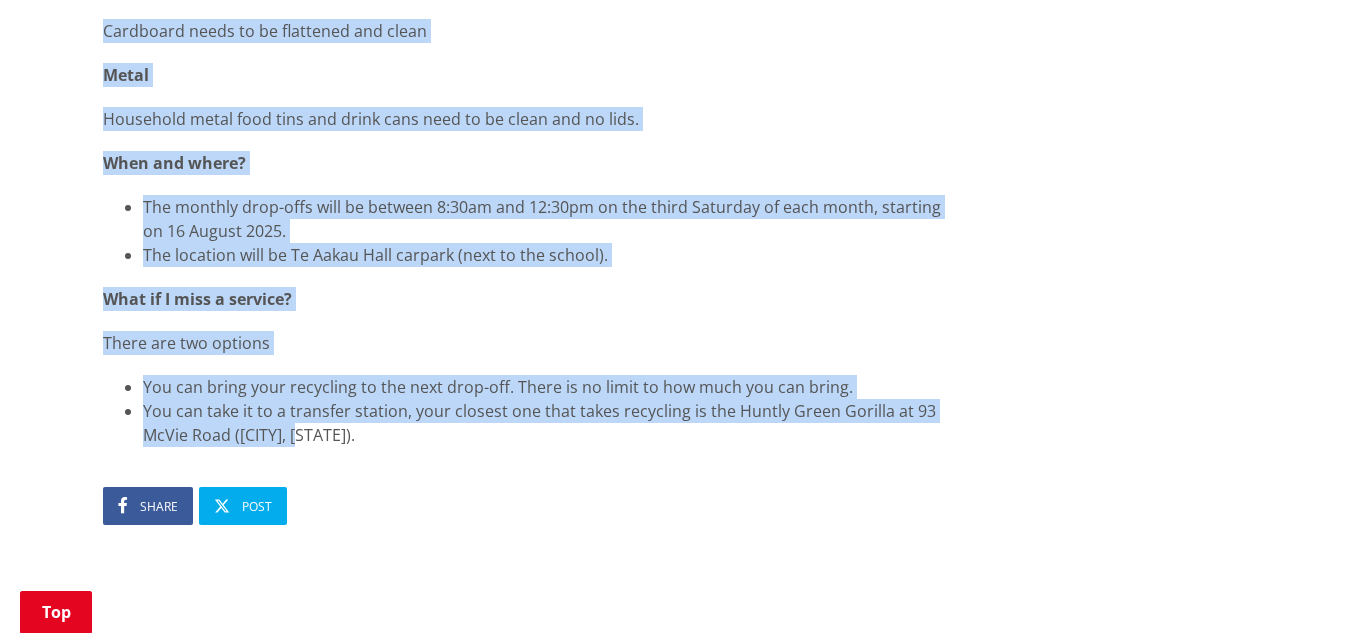 drag, startPoint x: 105, startPoint y: 82, endPoint x: 373, endPoint y: 445, distance: 451.2128 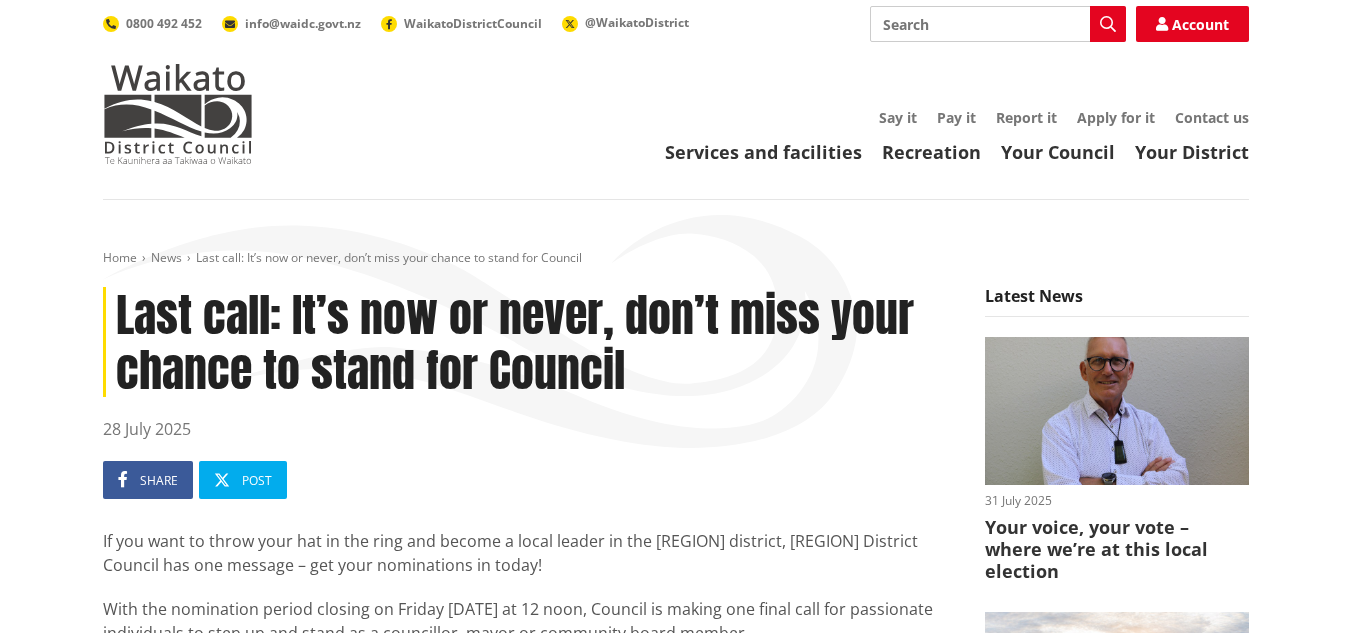 scroll, scrollTop: 0, scrollLeft: 0, axis: both 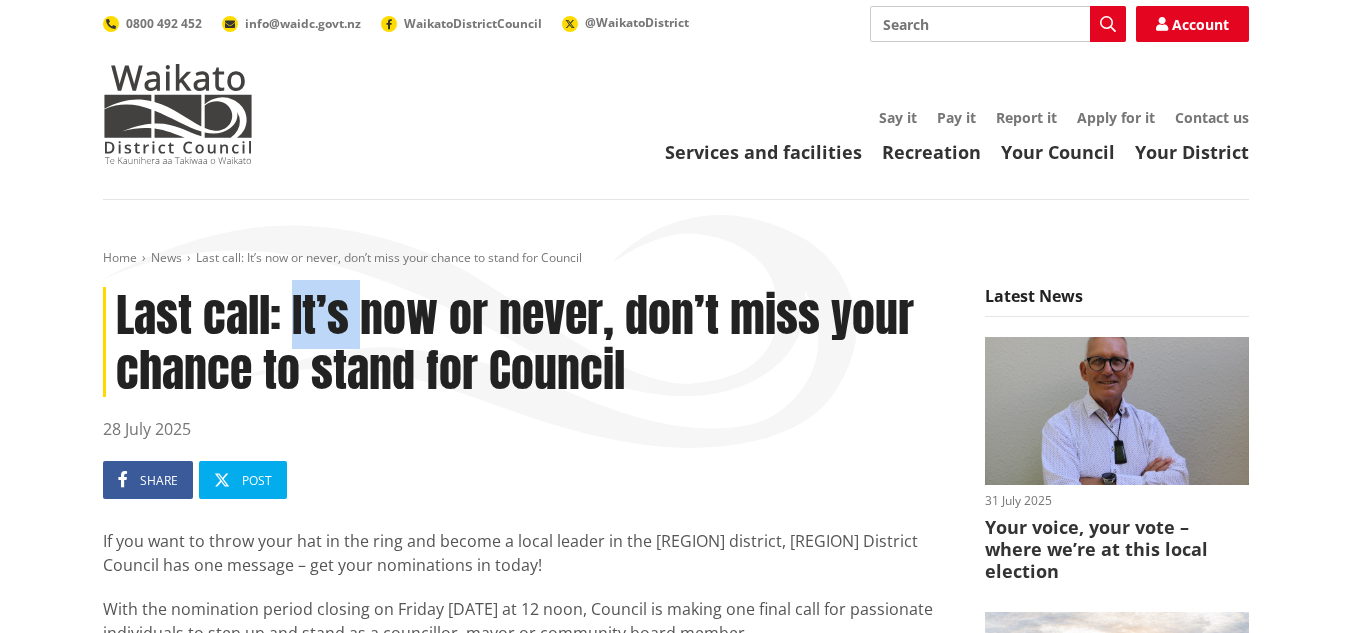 click on "Last call: It’s now or never, don’t miss your chance to stand for Council" at bounding box center [529, 342] 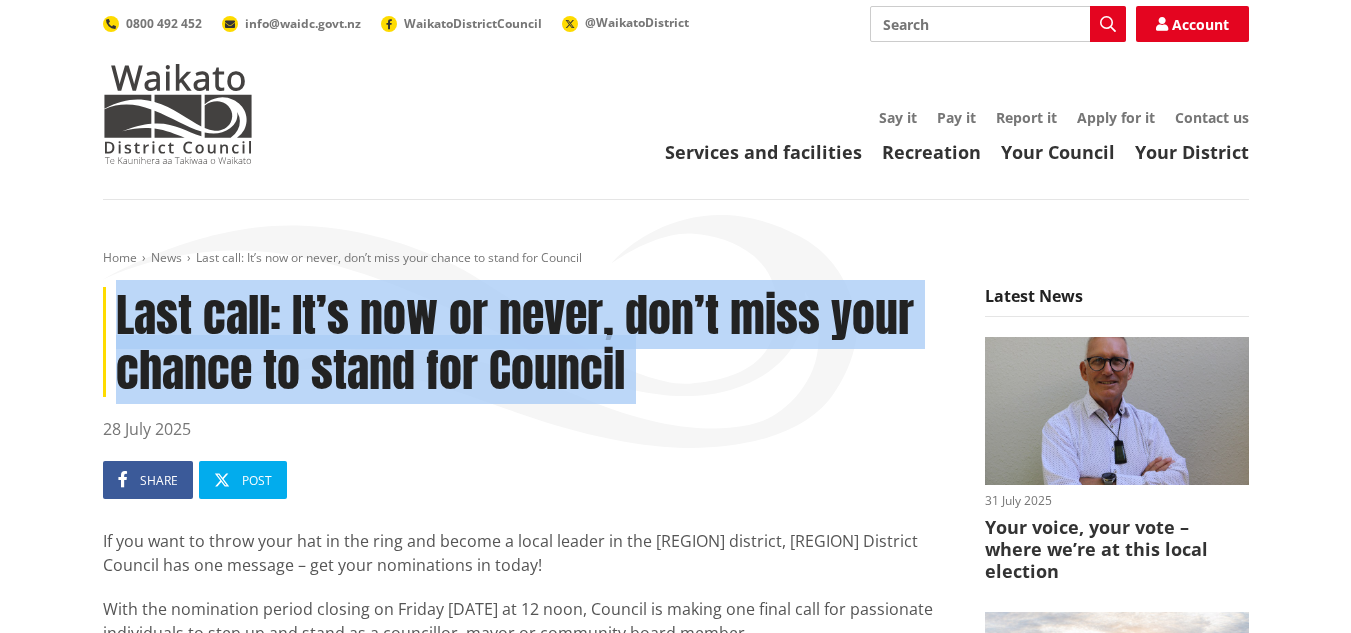 click on "Last call: It’s now or never, don’t miss your chance to stand for Council" at bounding box center (529, 342) 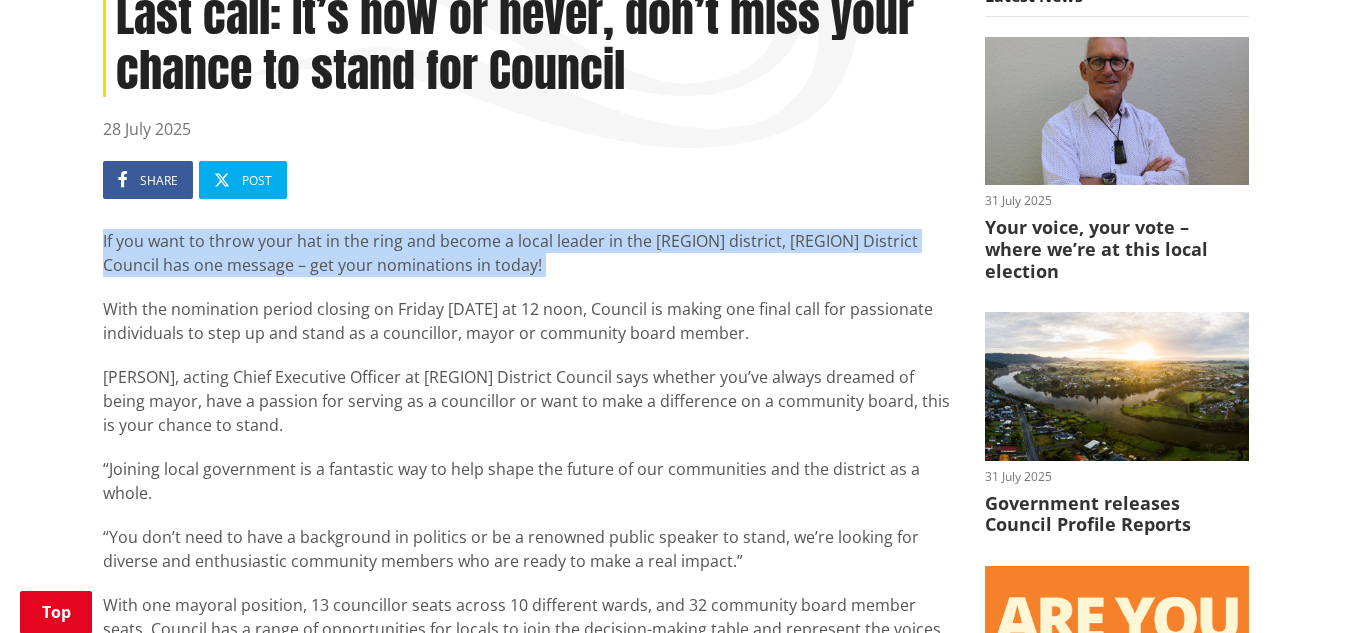 scroll, scrollTop: 700, scrollLeft: 0, axis: vertical 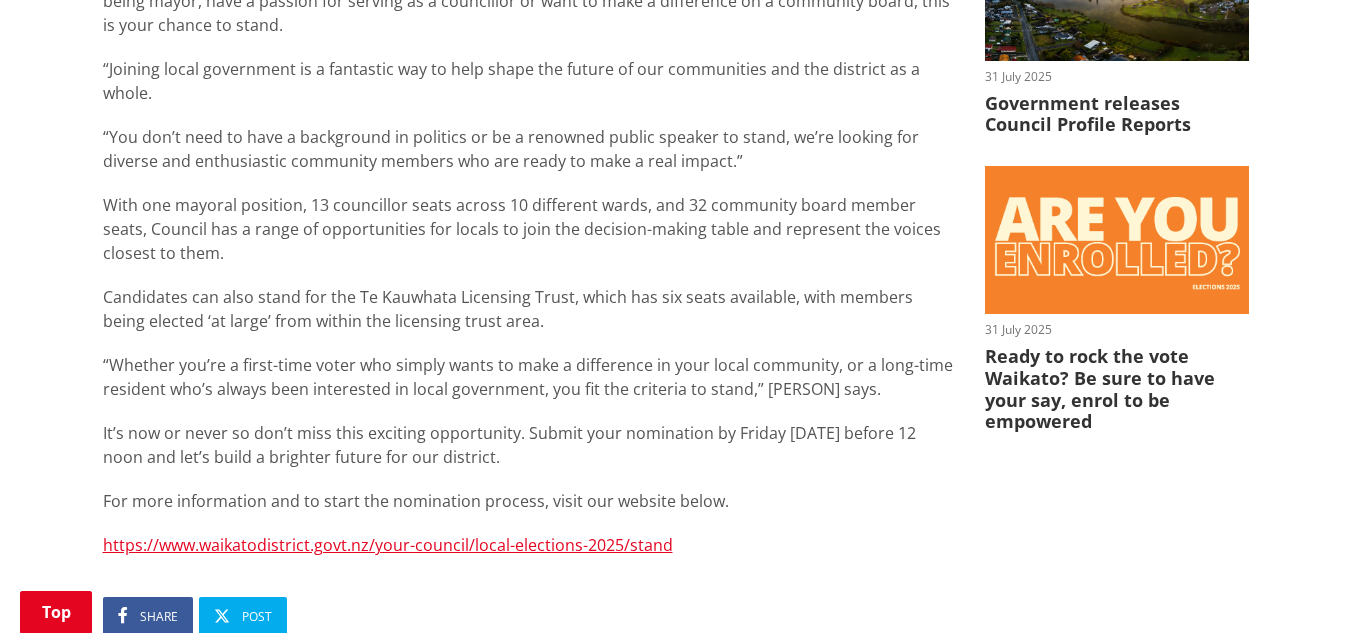 drag, startPoint x: 101, startPoint y: 229, endPoint x: 615, endPoint y: 459, distance: 563.1128 